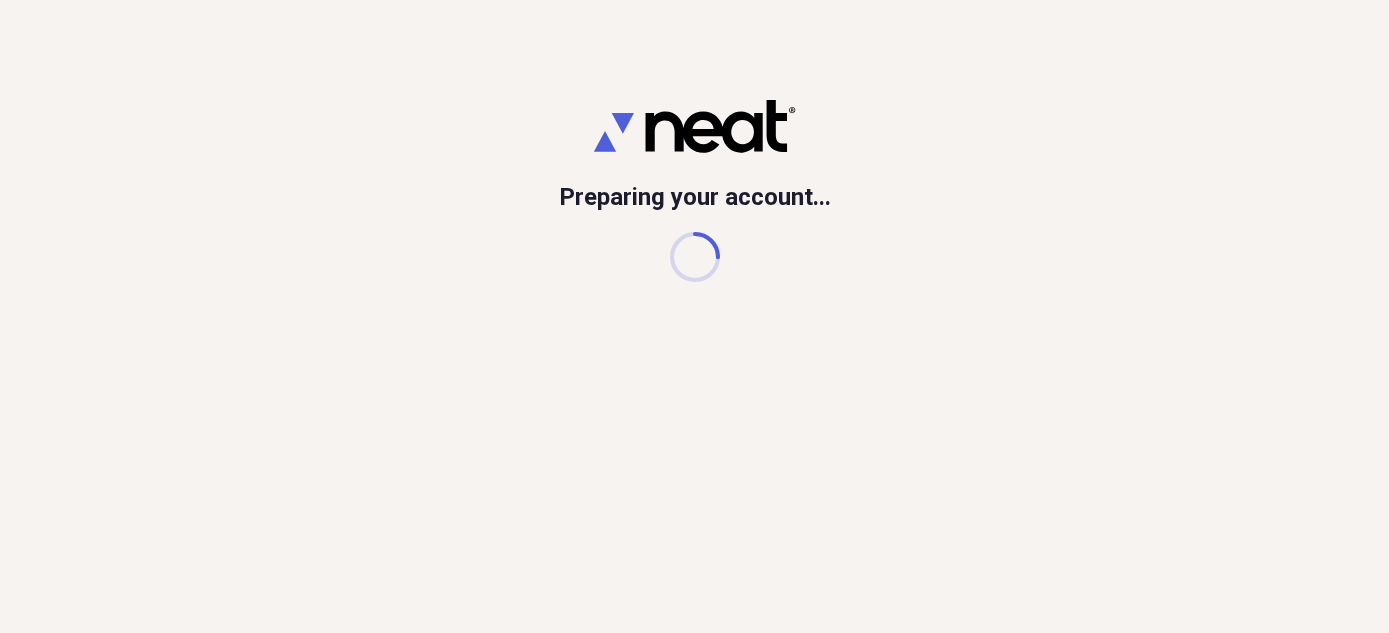 scroll, scrollTop: 0, scrollLeft: 0, axis: both 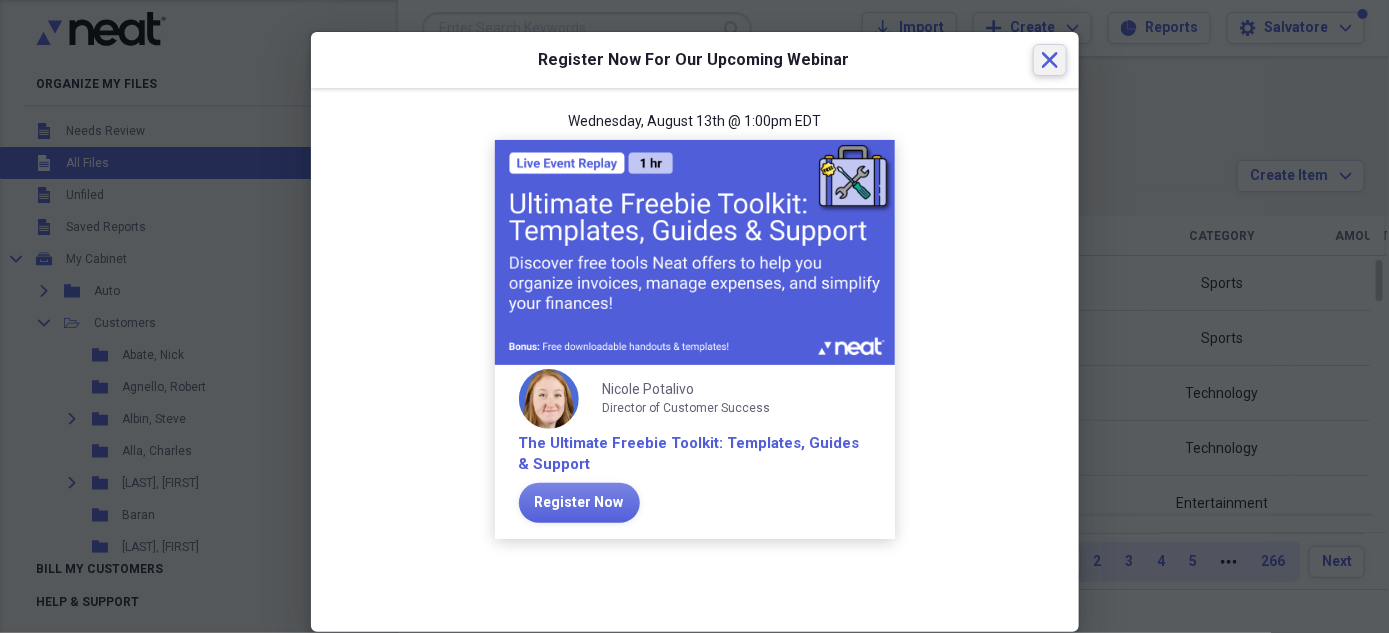 click 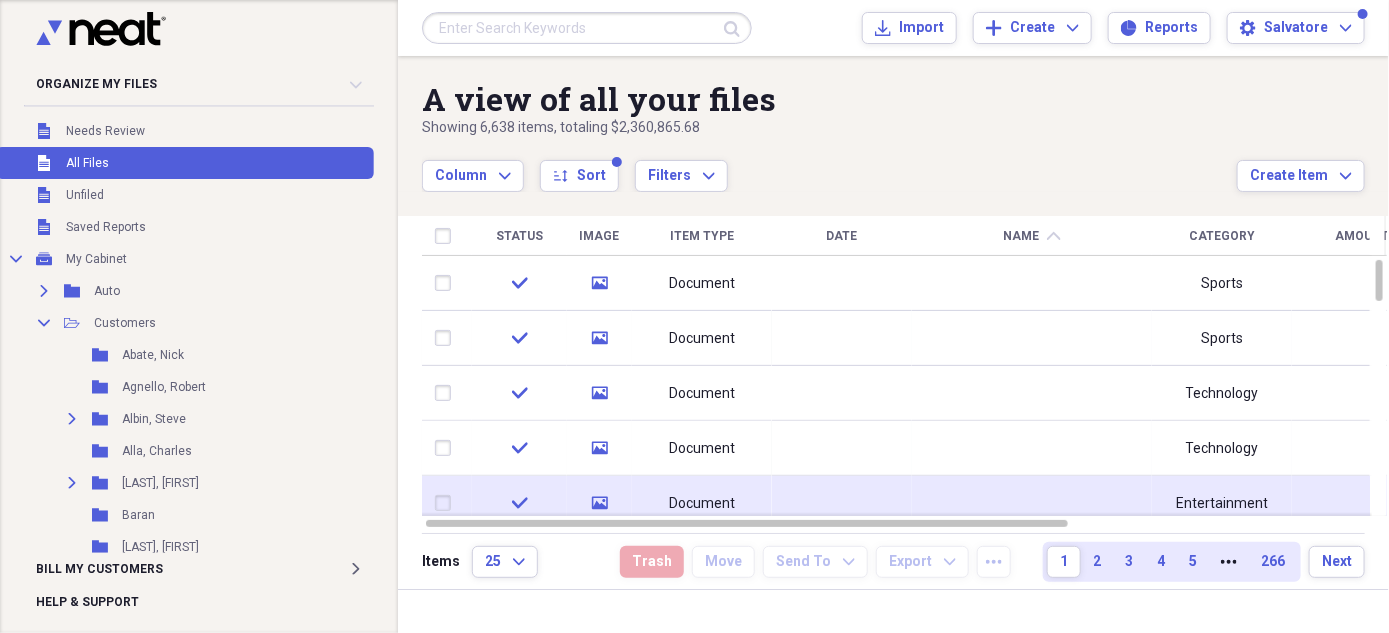 click on "Document" at bounding box center (702, 504) 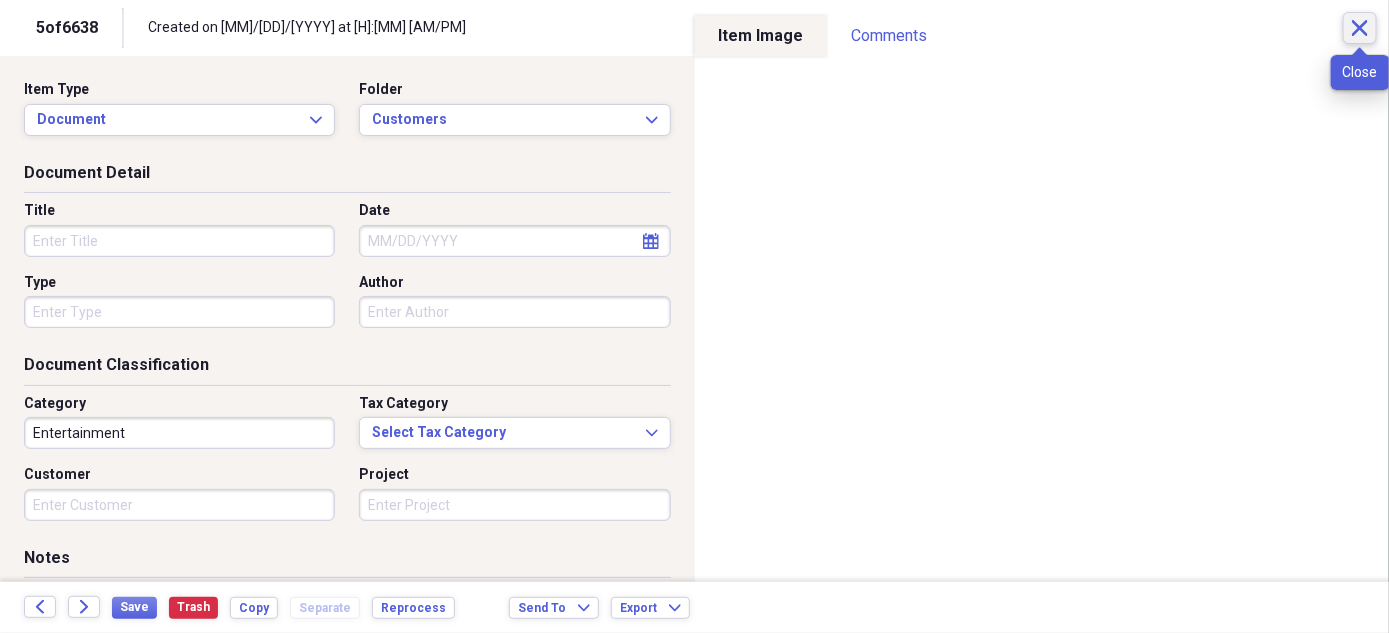 click 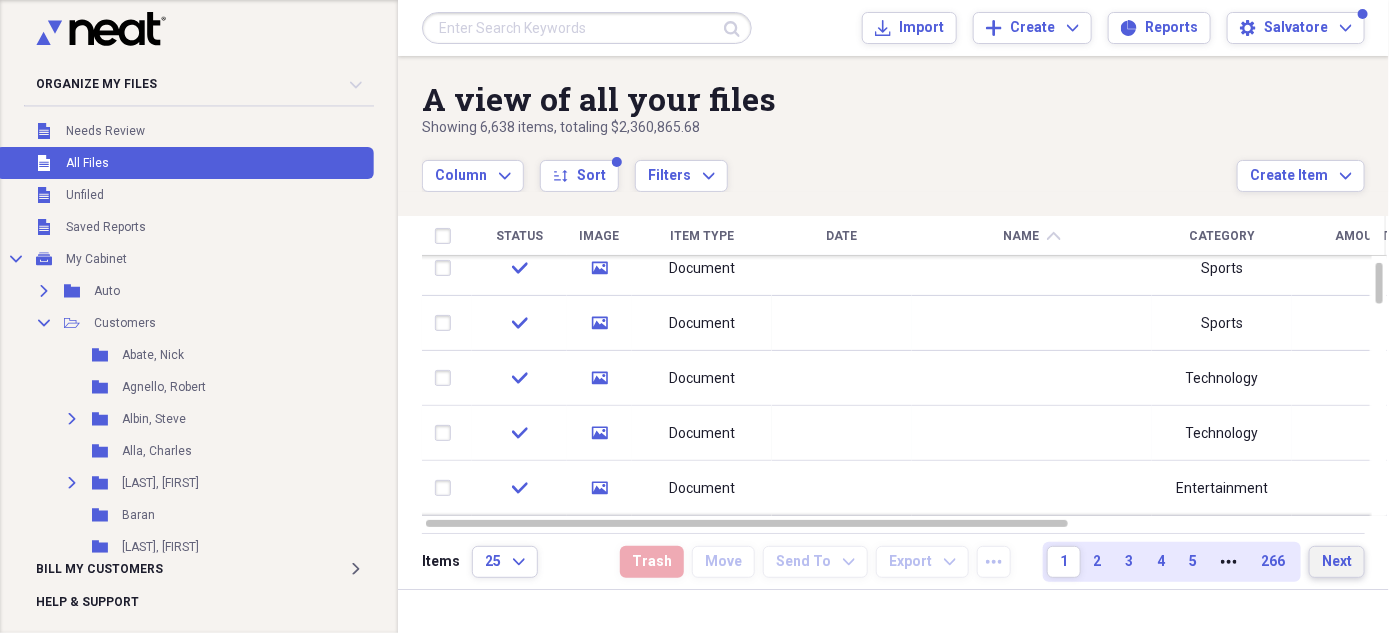 click on "Next" at bounding box center [1337, 562] 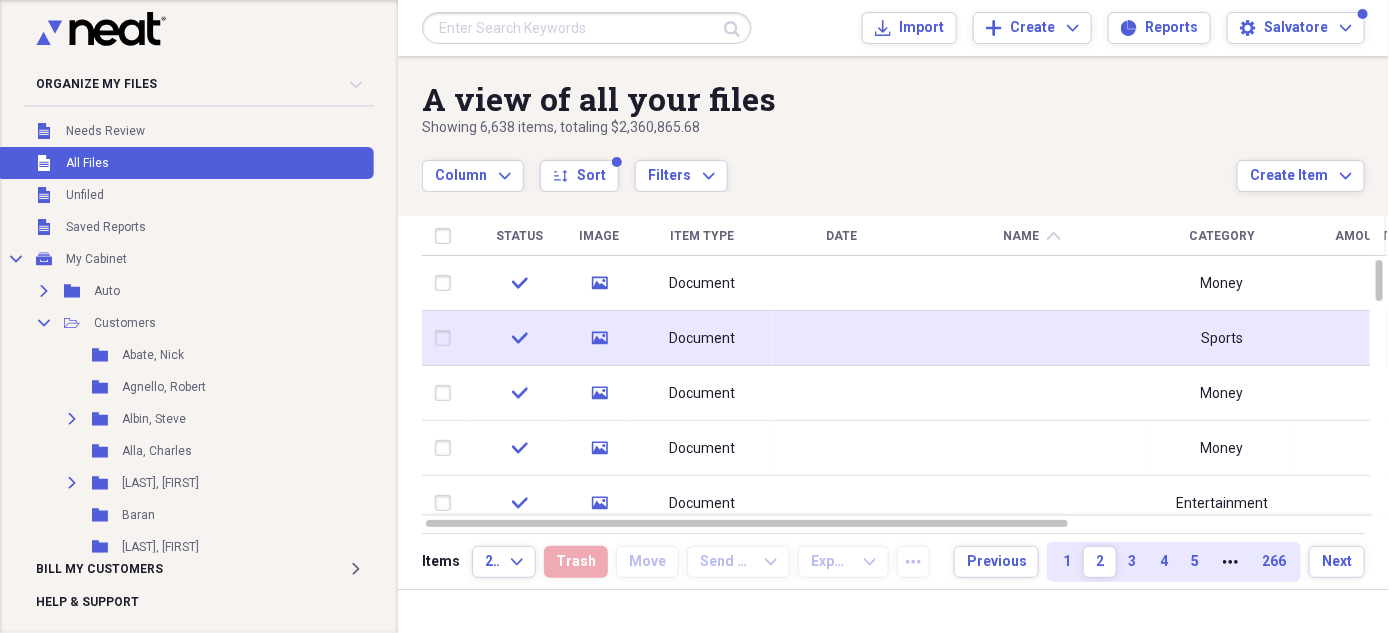 click on "Document" at bounding box center (702, 339) 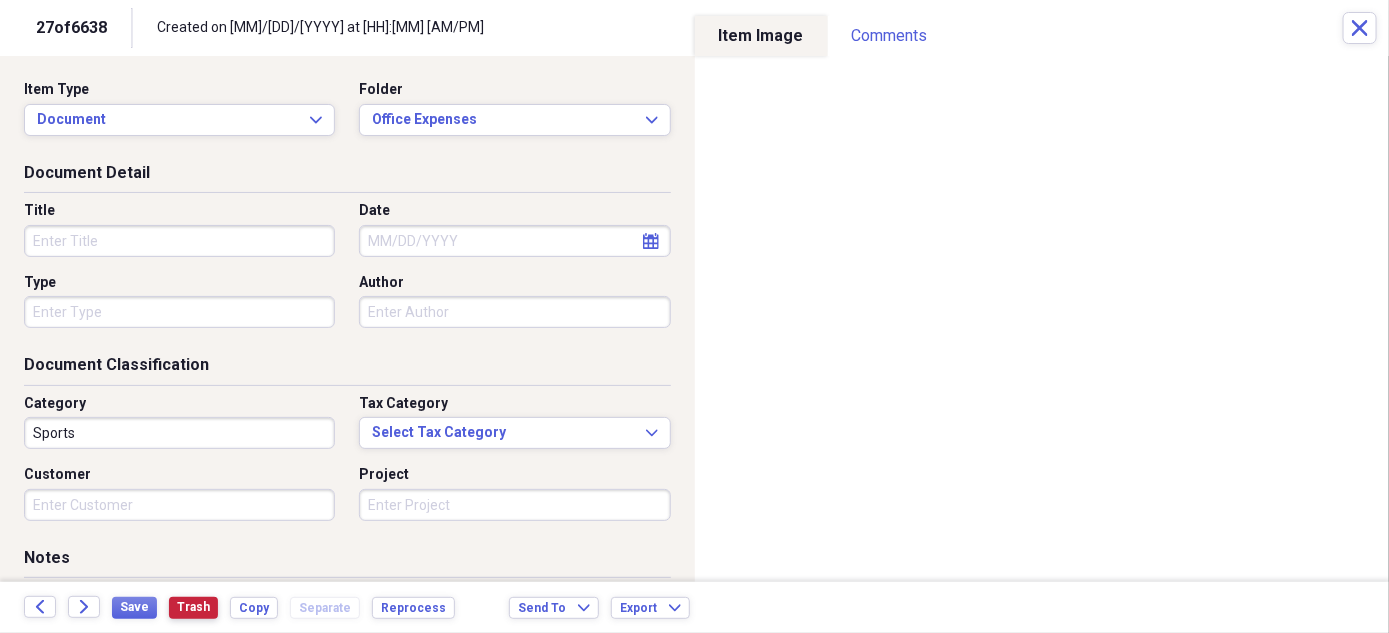click on "Trash" at bounding box center [193, 607] 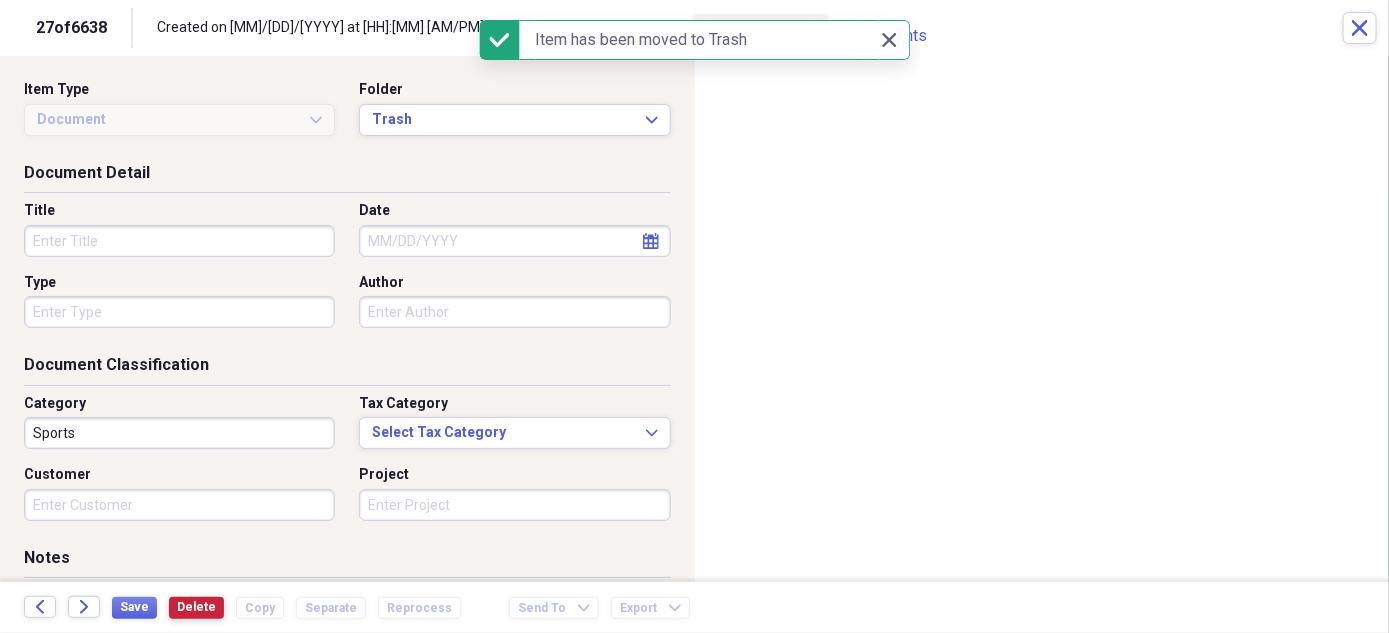 click on "Delete" at bounding box center [196, 607] 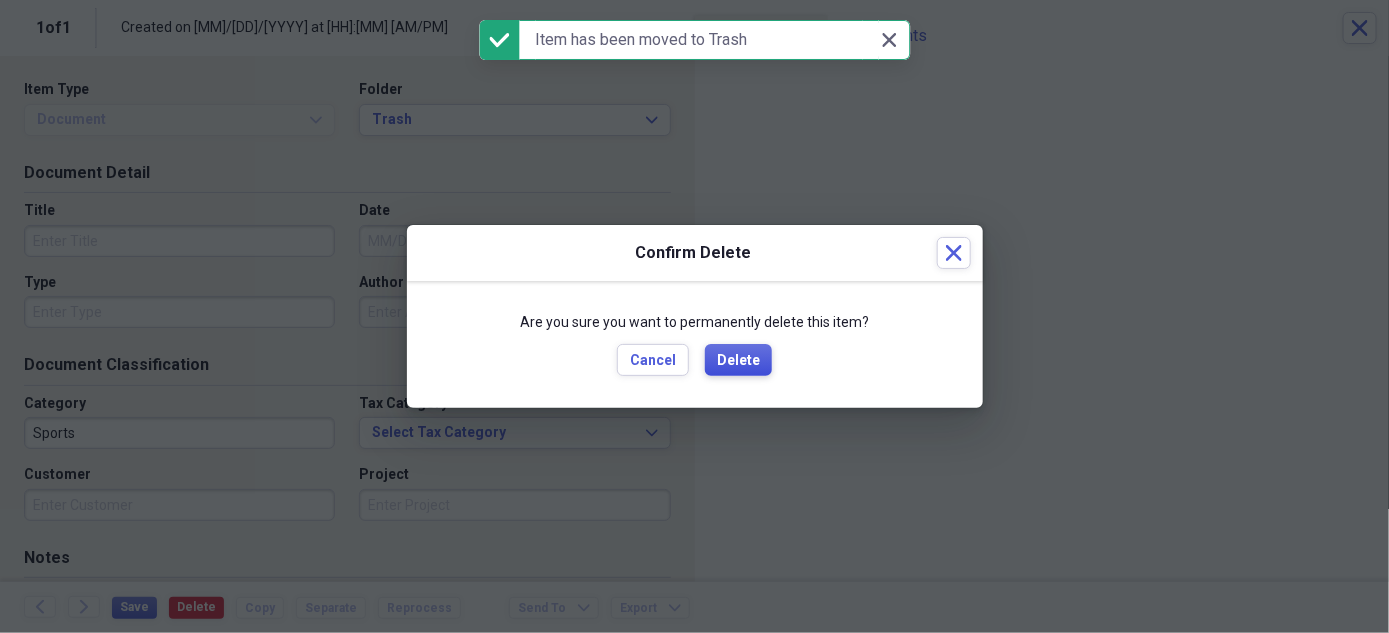 click on "Delete" at bounding box center (738, 361) 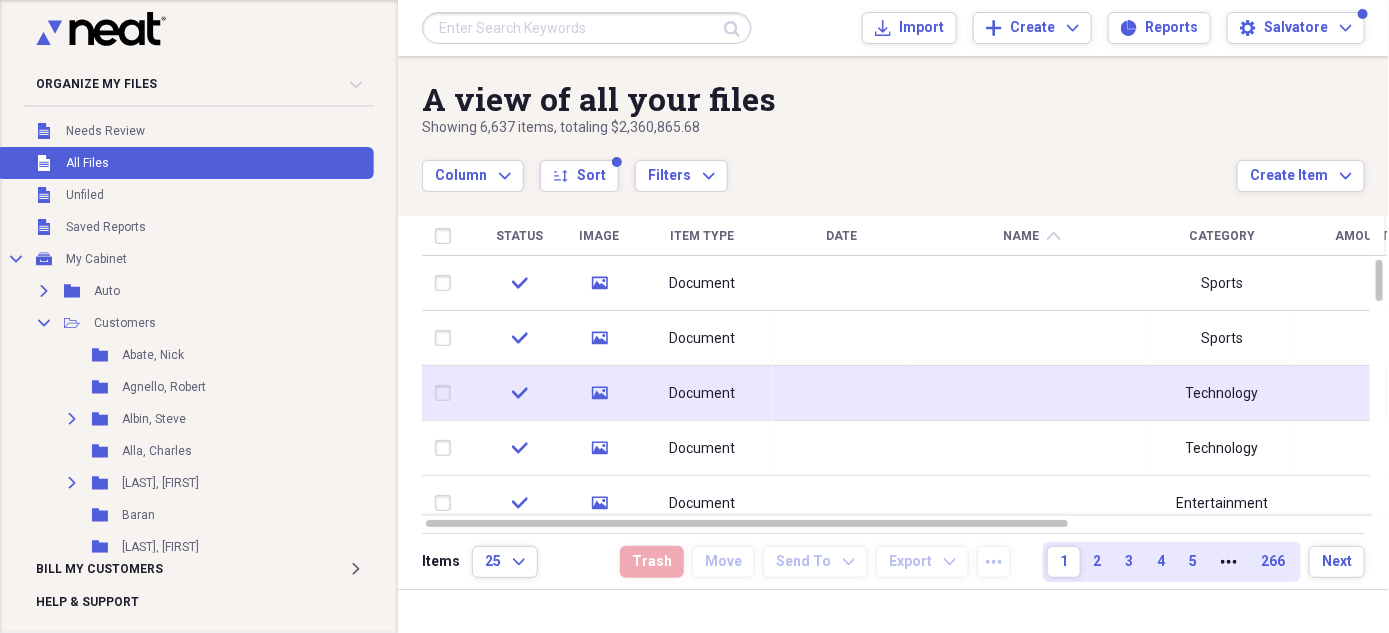 click on "Document" at bounding box center [702, 394] 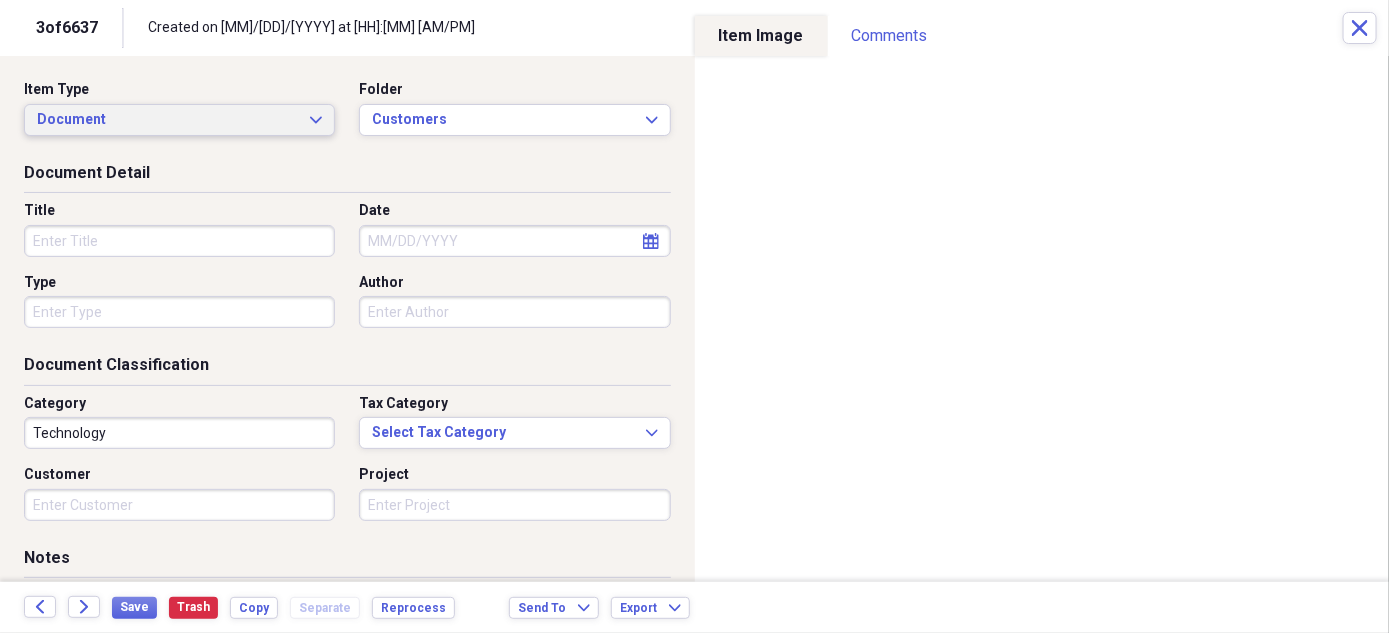 click on "Expand" 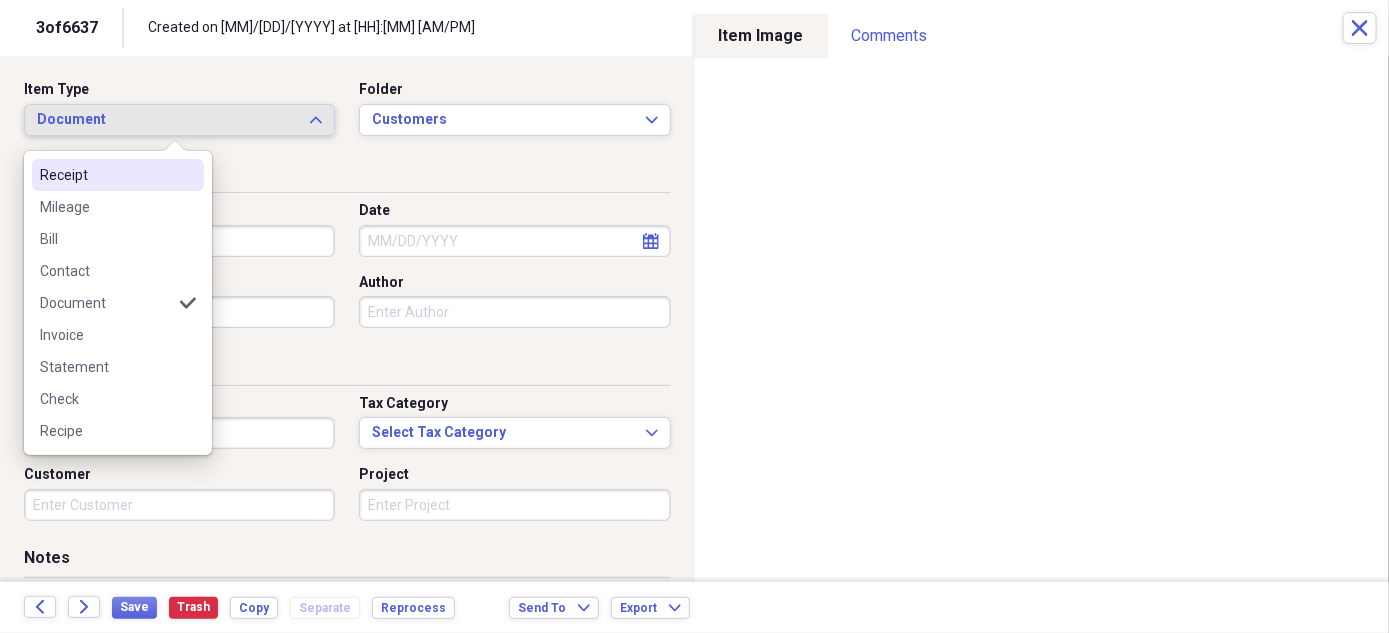 click on "Receipt" at bounding box center [106, 175] 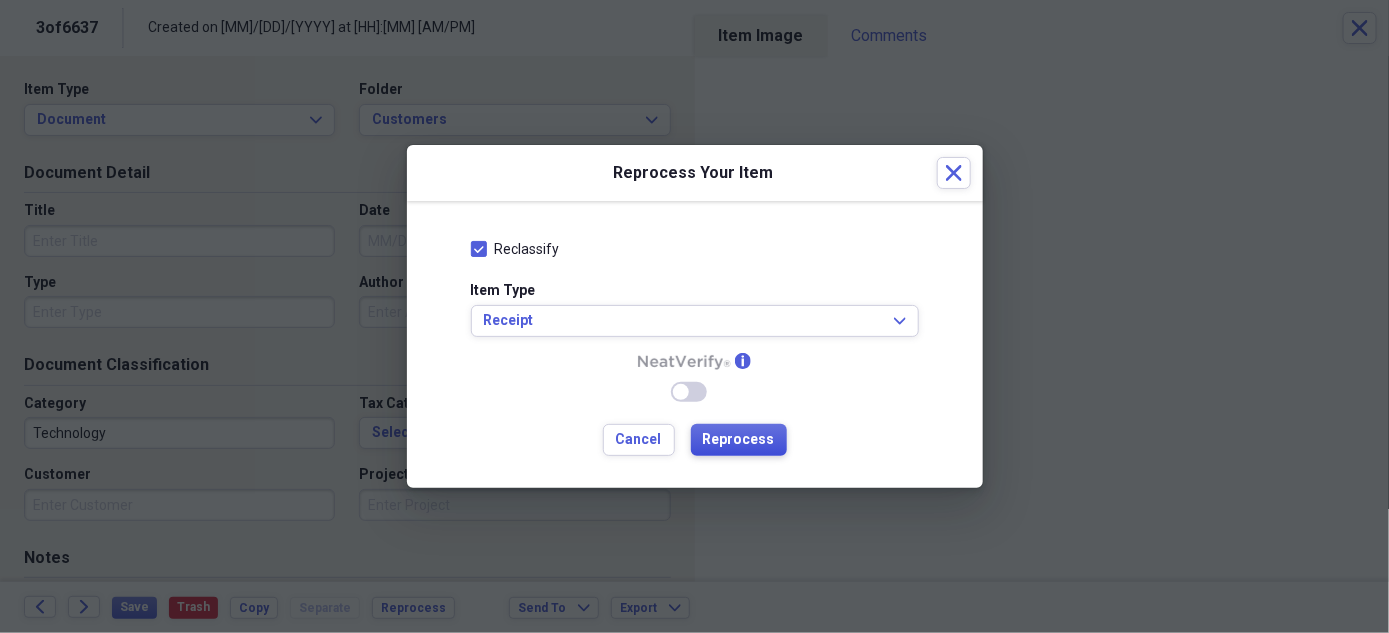 click on "Reprocess" at bounding box center [739, 440] 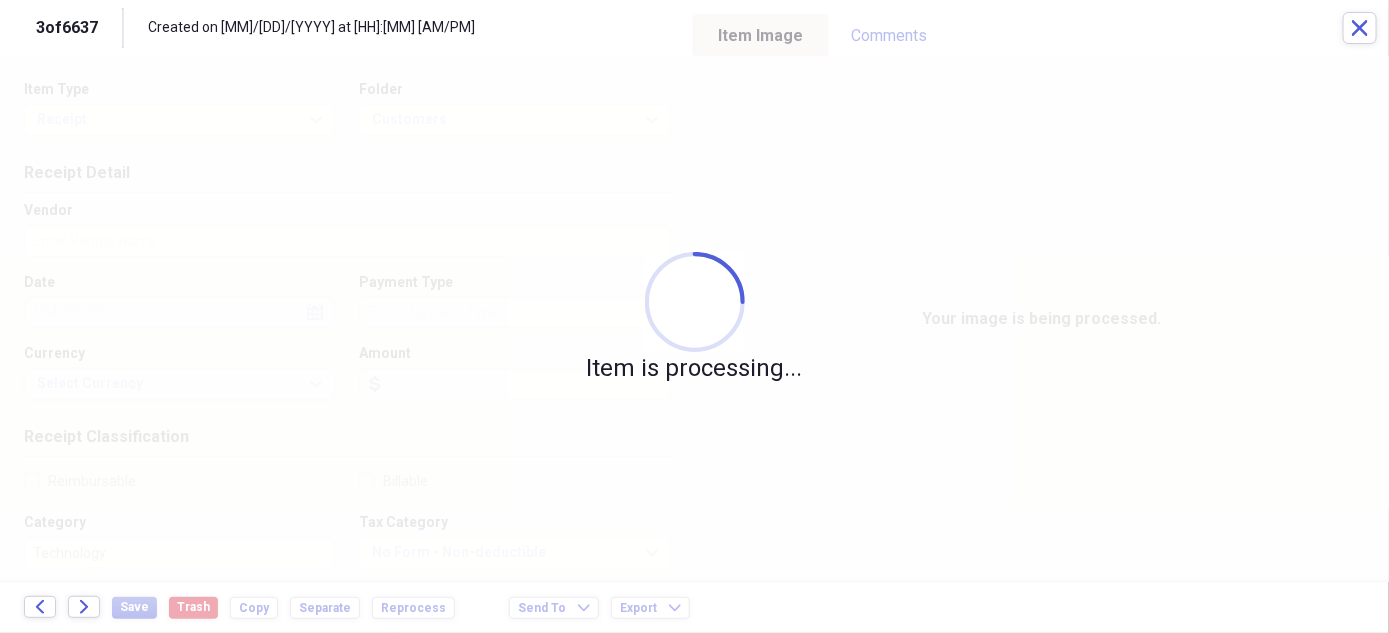 type on "Cash" 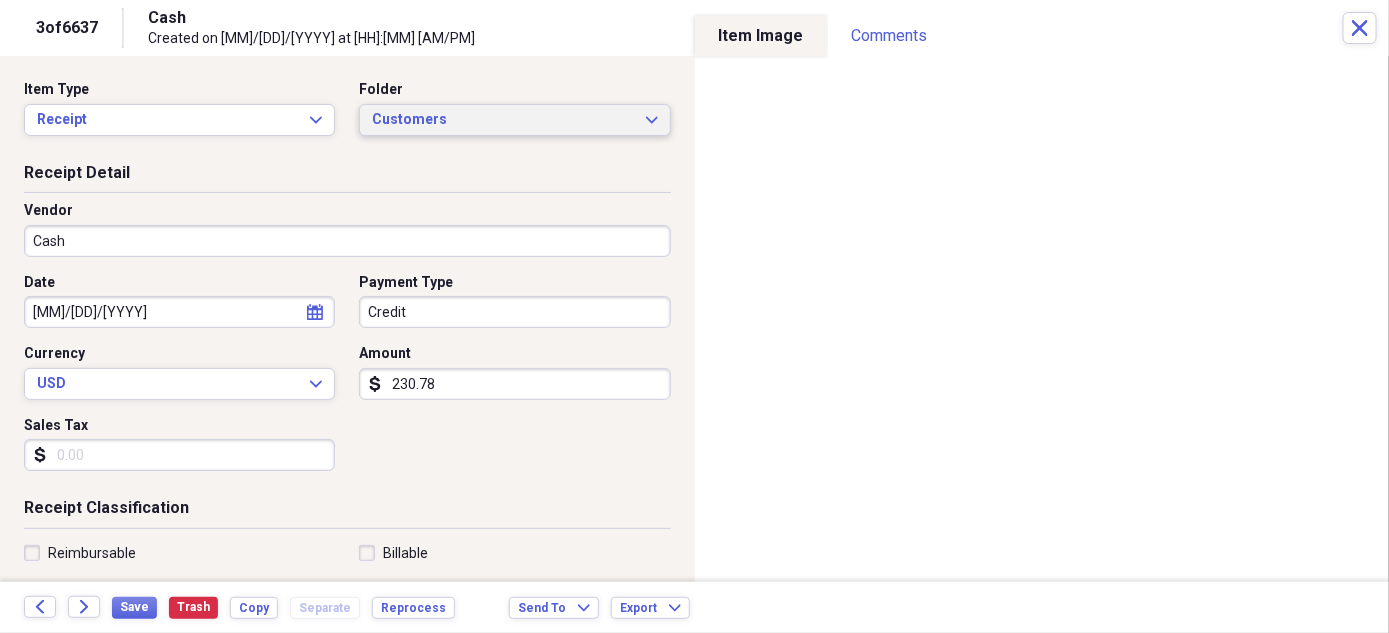click on "Expand" 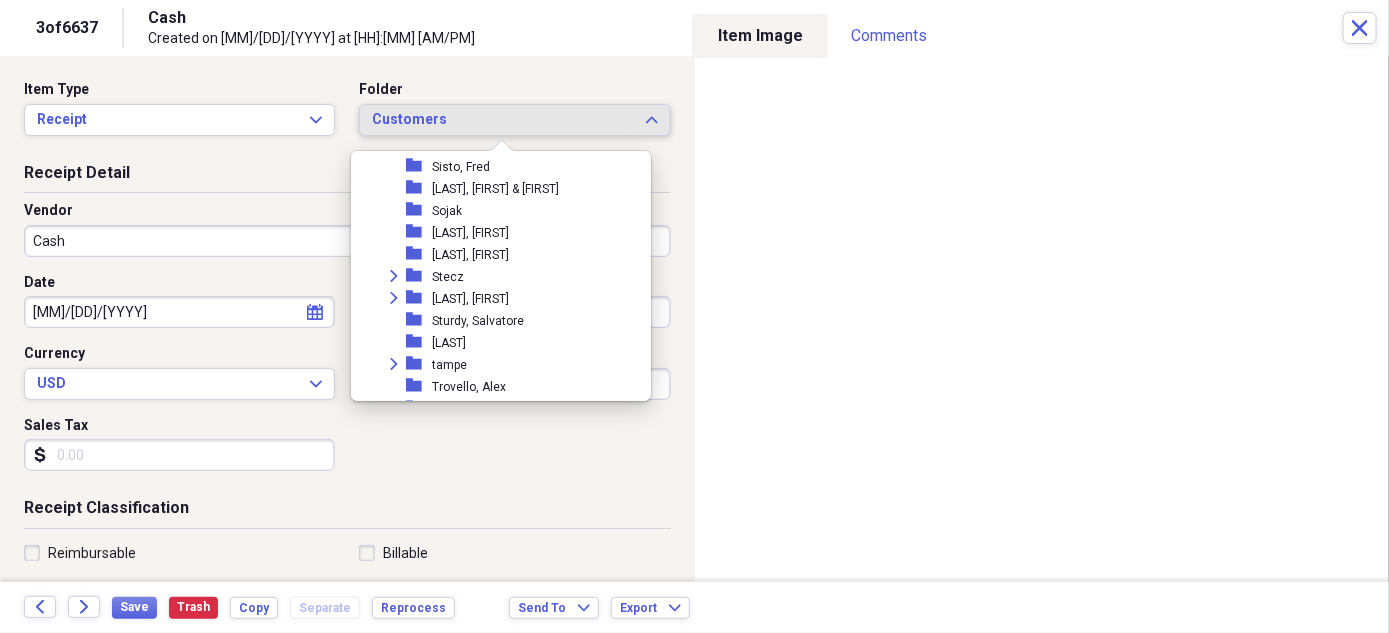 scroll, scrollTop: 1798, scrollLeft: 0, axis: vertical 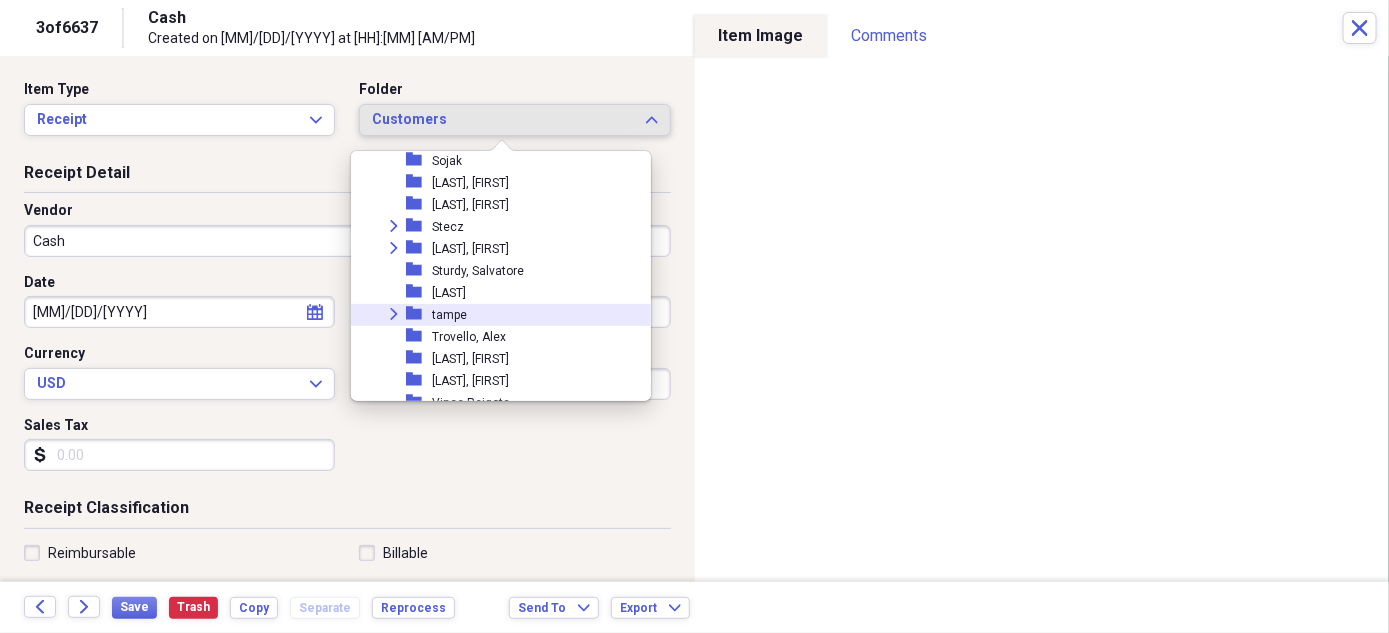 click on "Expand folder [NAME]" at bounding box center [493, 315] 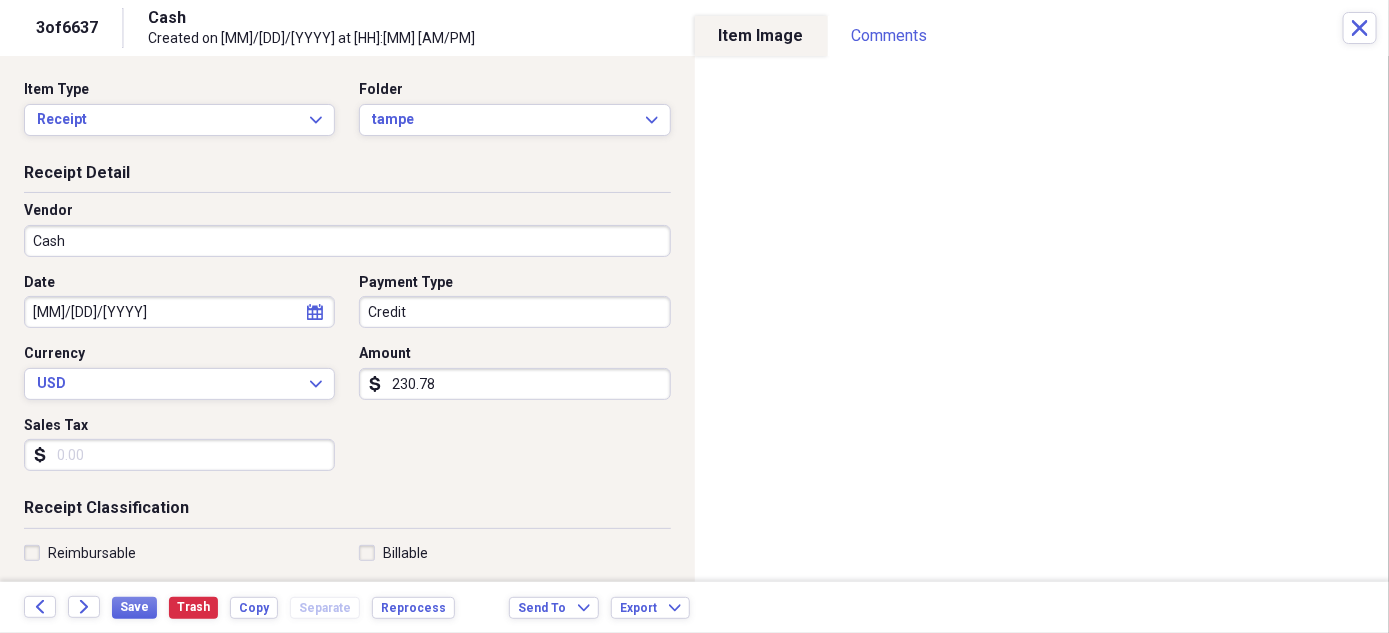 click on "Cash" at bounding box center (347, 241) 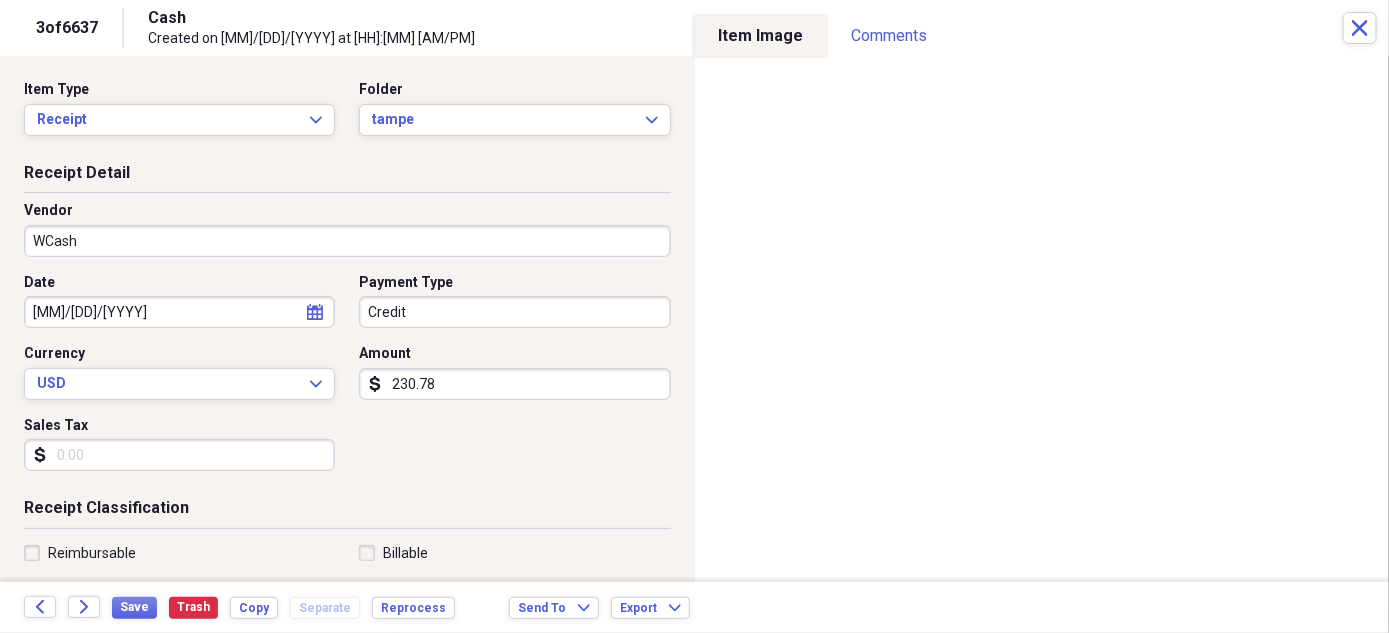 click on "Vendor" at bounding box center (347, 211) 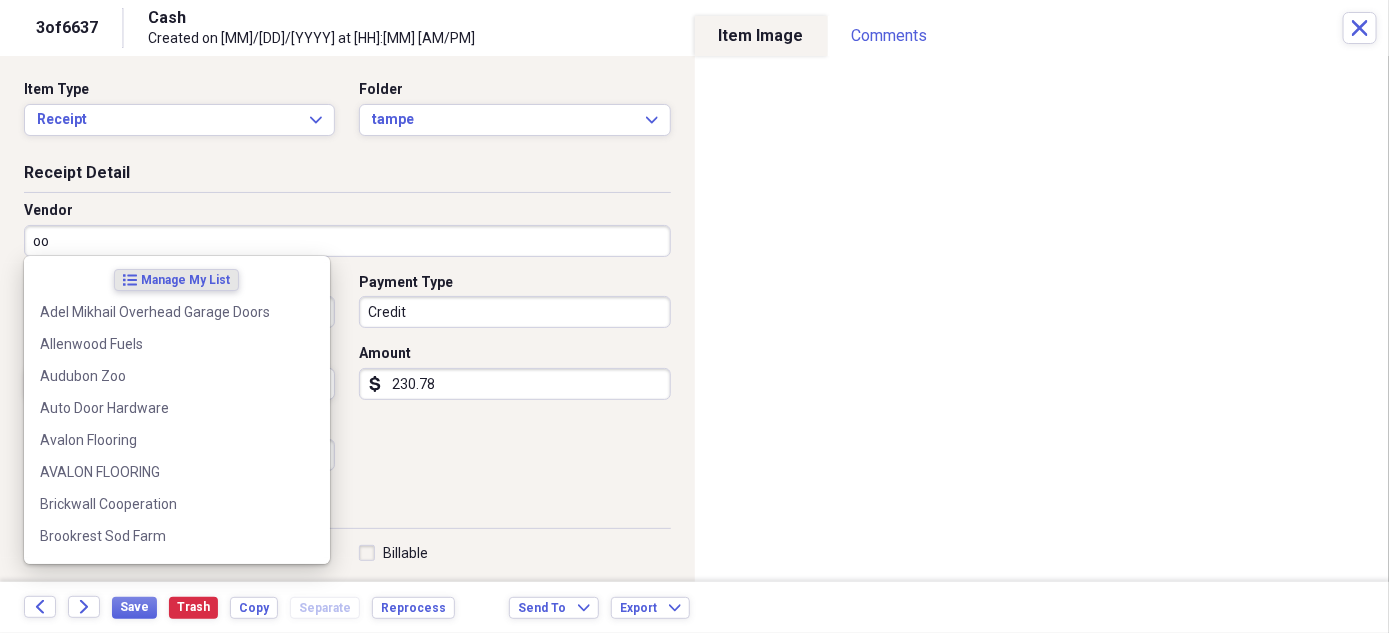 type on "o" 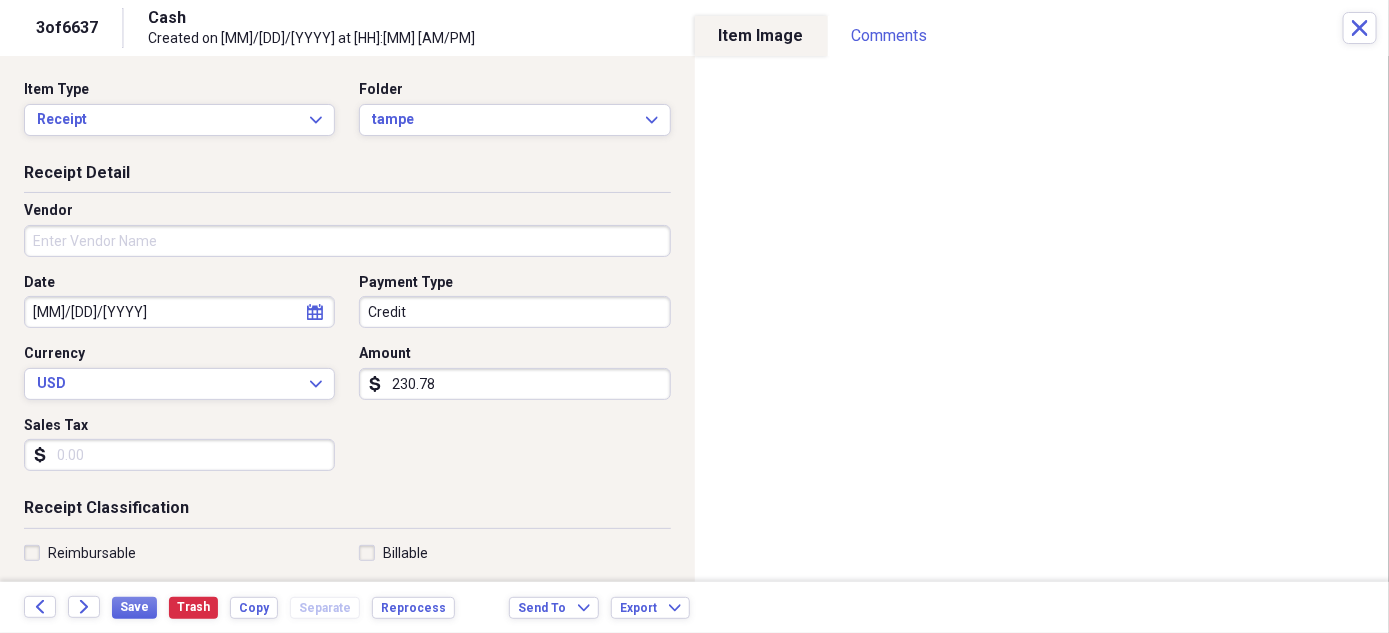click on "Vendor" at bounding box center (347, 211) 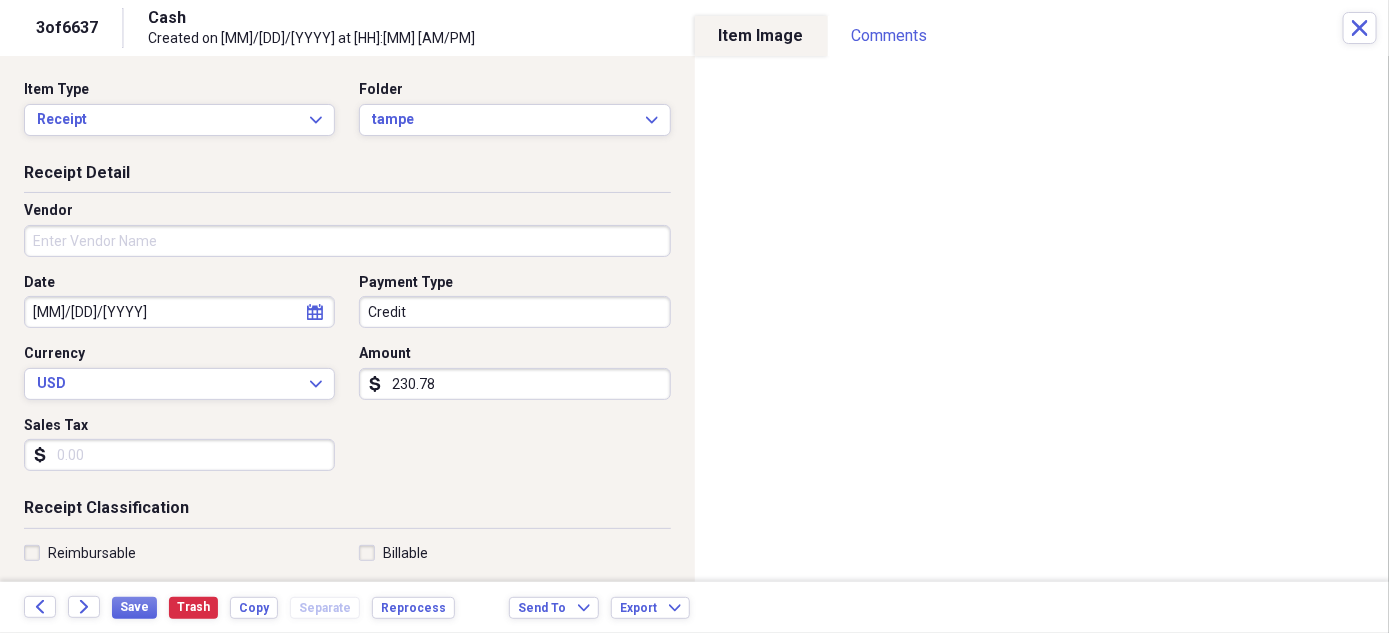 click on "Vendor" at bounding box center (347, 241) 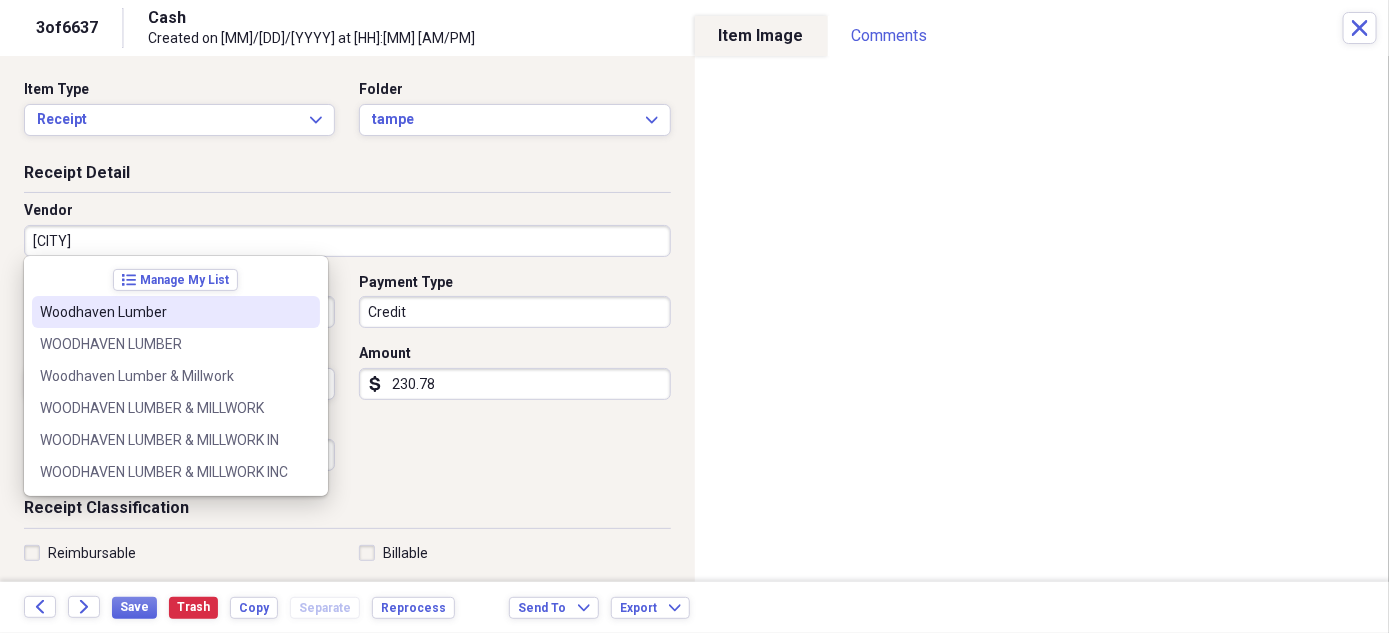 click on "Woodhaven Lumber" at bounding box center (176, 312) 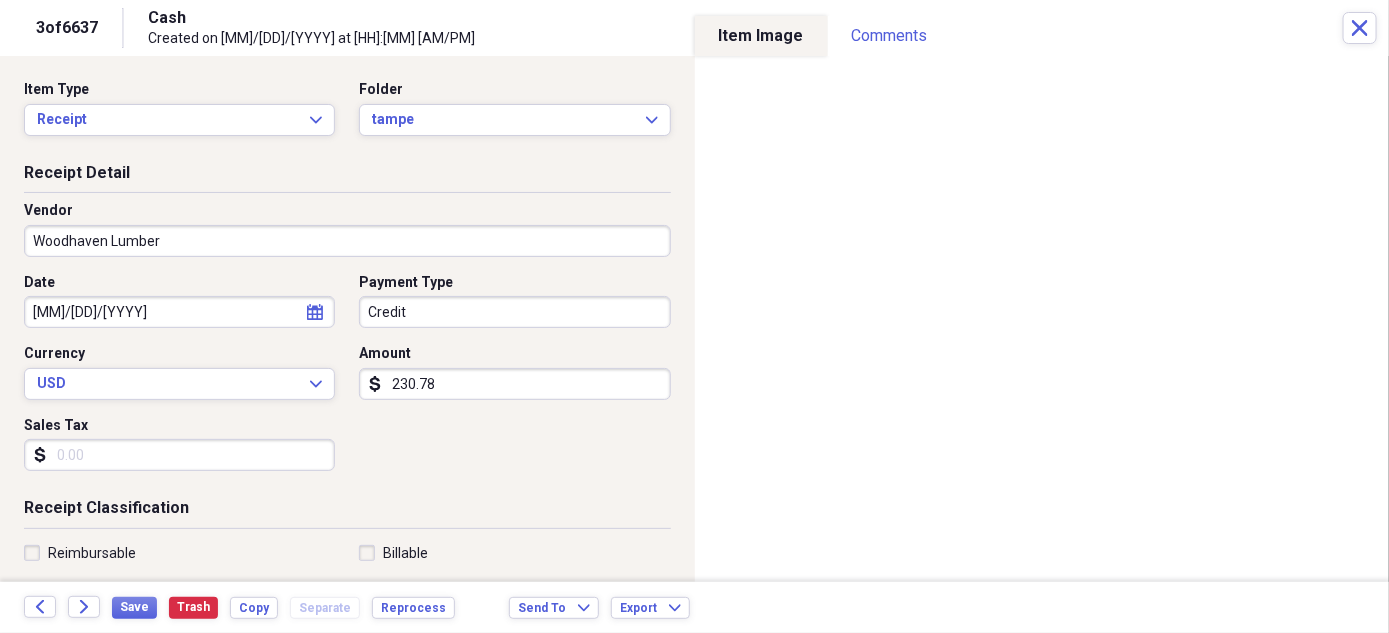 type on "Materials for Job" 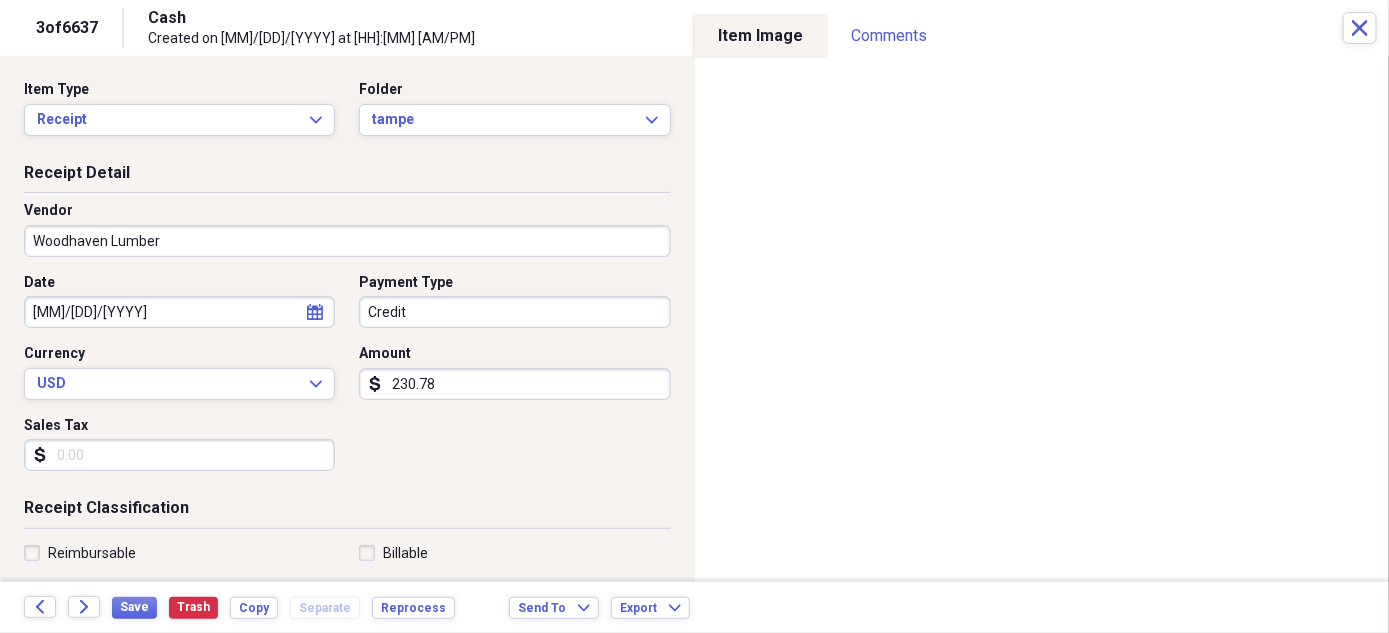 click on "Sales Tax" at bounding box center (179, 455) 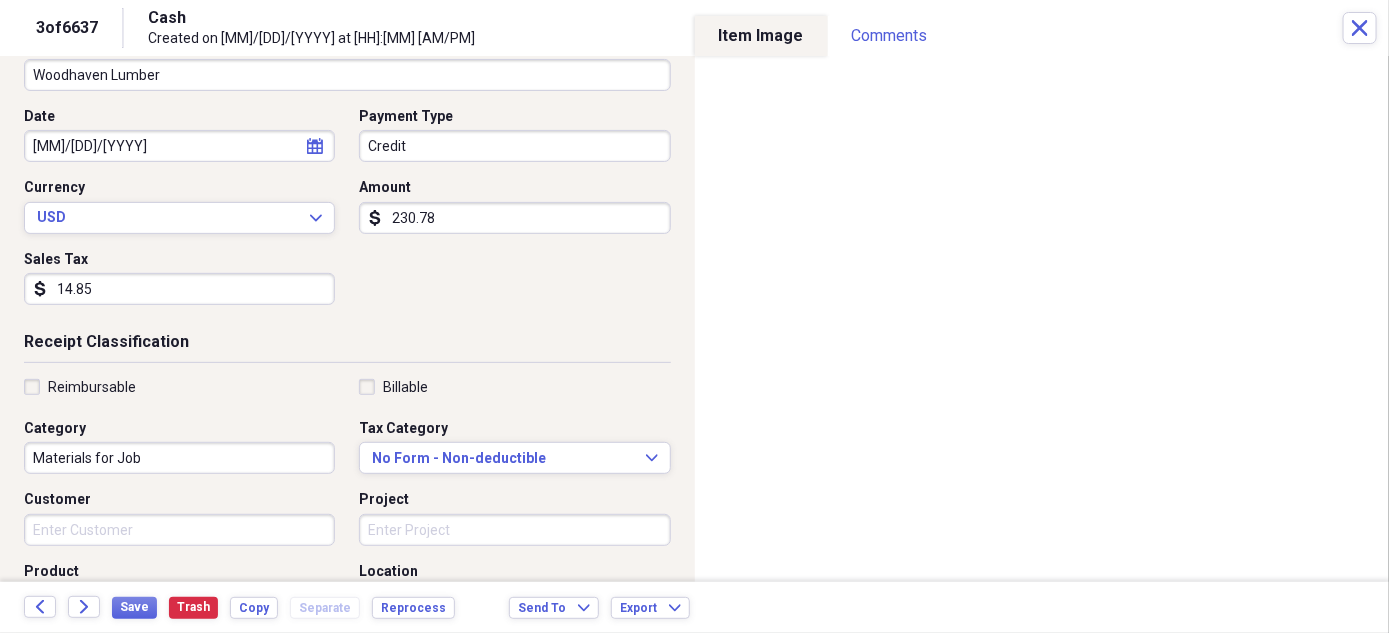 scroll, scrollTop: 249, scrollLeft: 0, axis: vertical 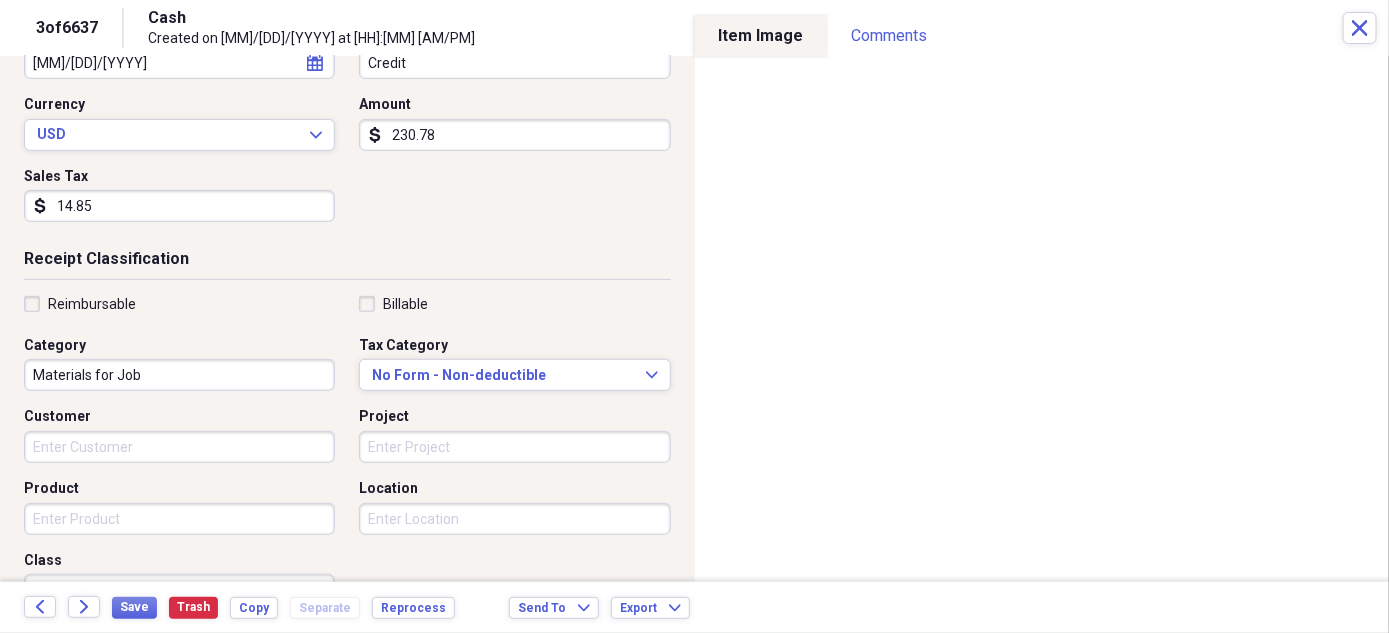type on "14.85" 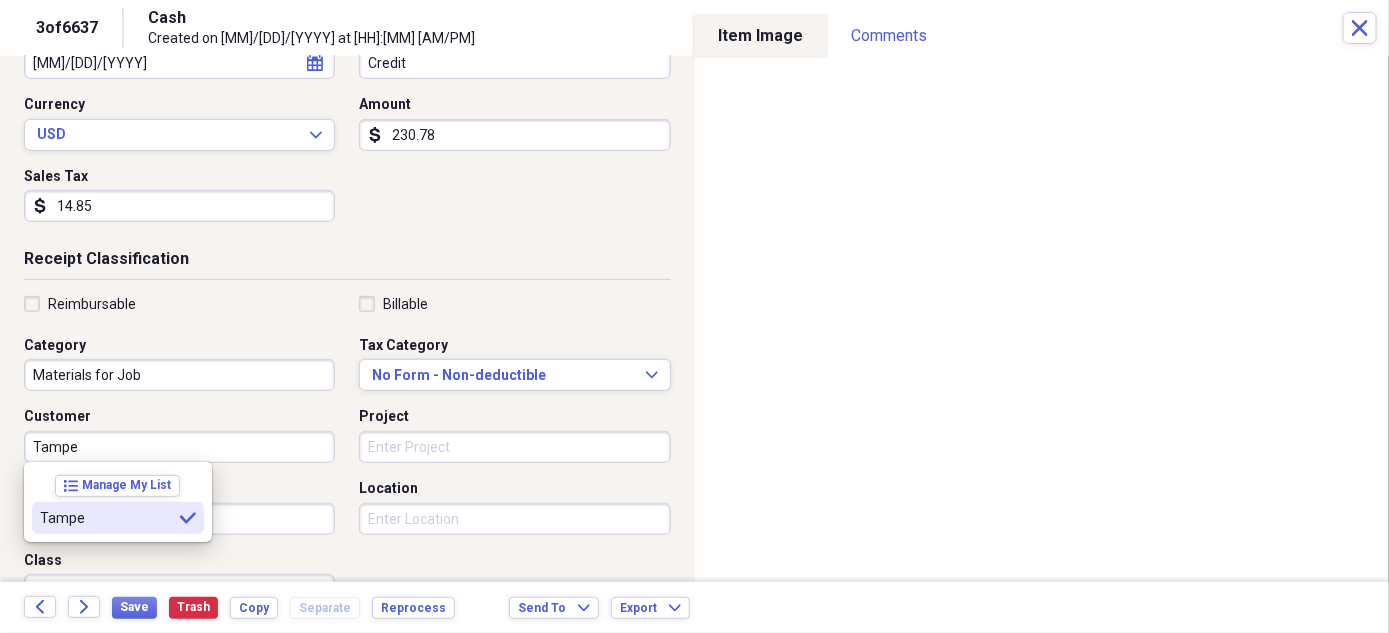 type on "Tampe" 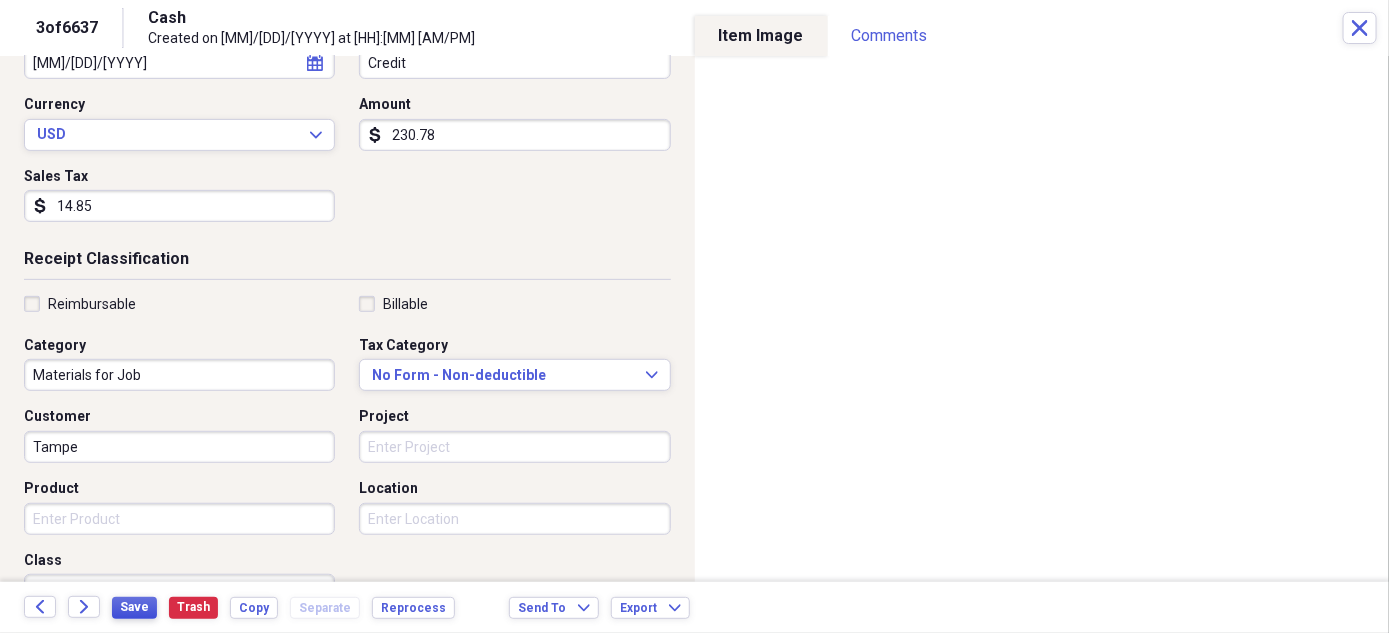 click on "Save" at bounding box center [134, 607] 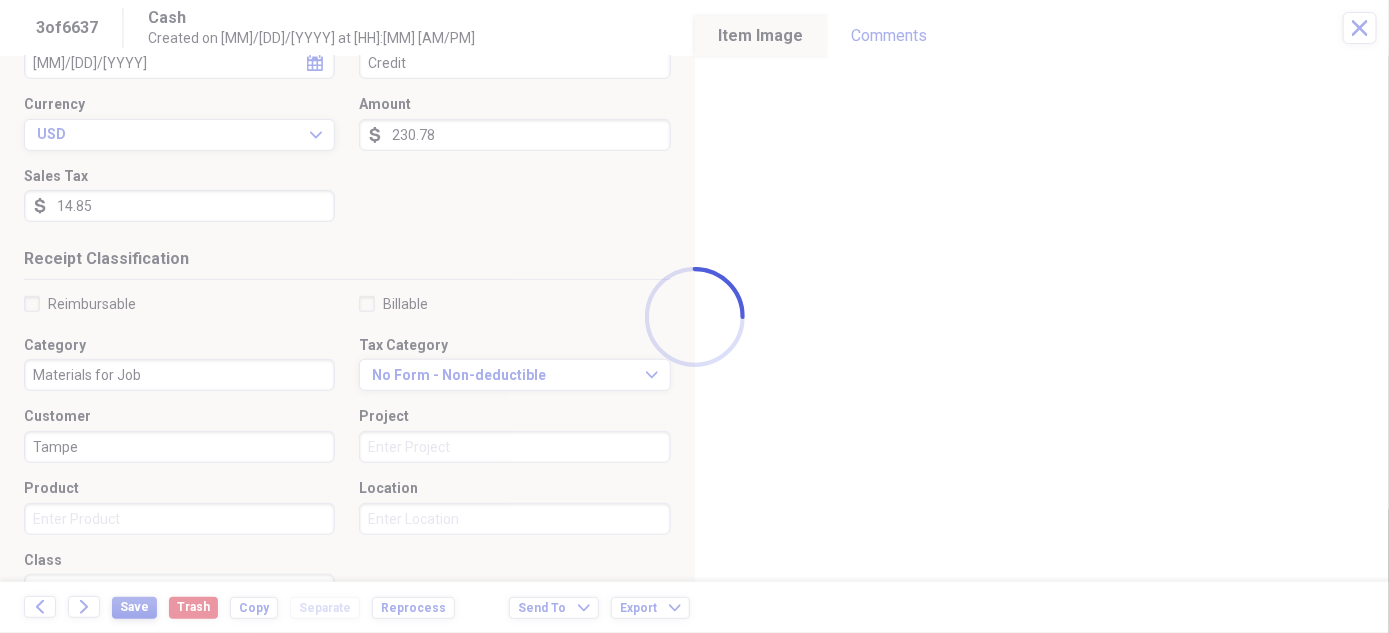 click at bounding box center (694, 316) 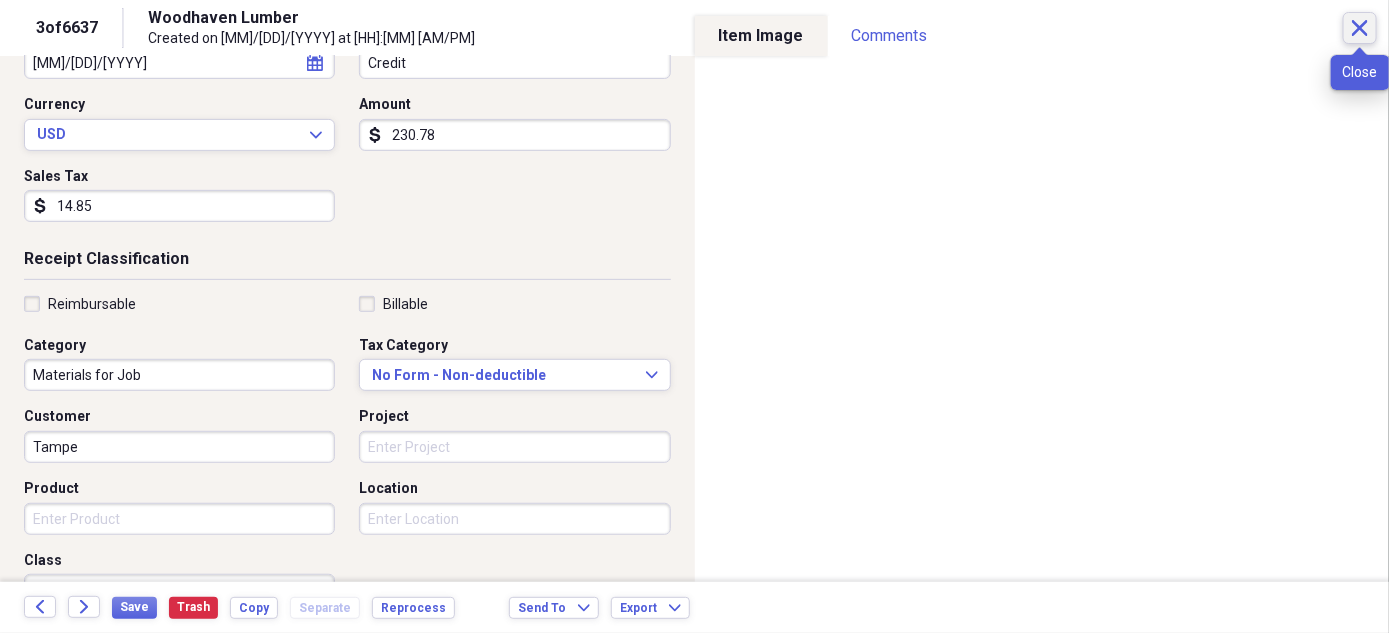 click 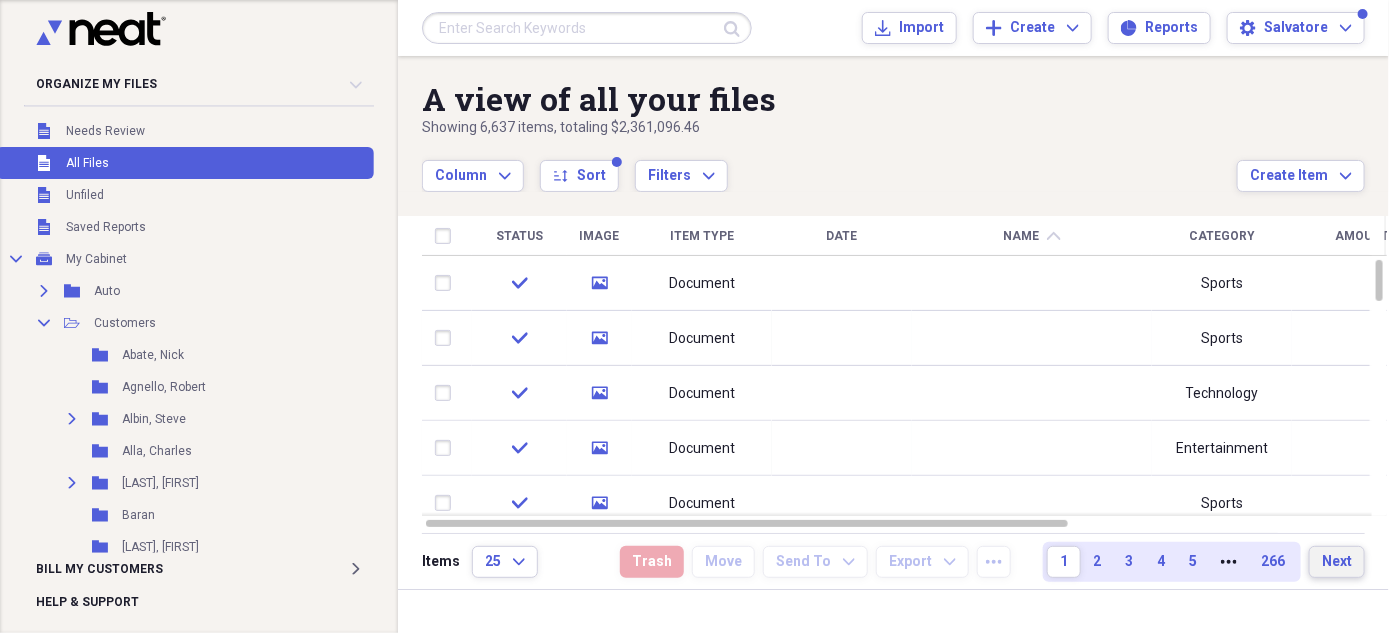 click on "Next" at bounding box center [1337, 562] 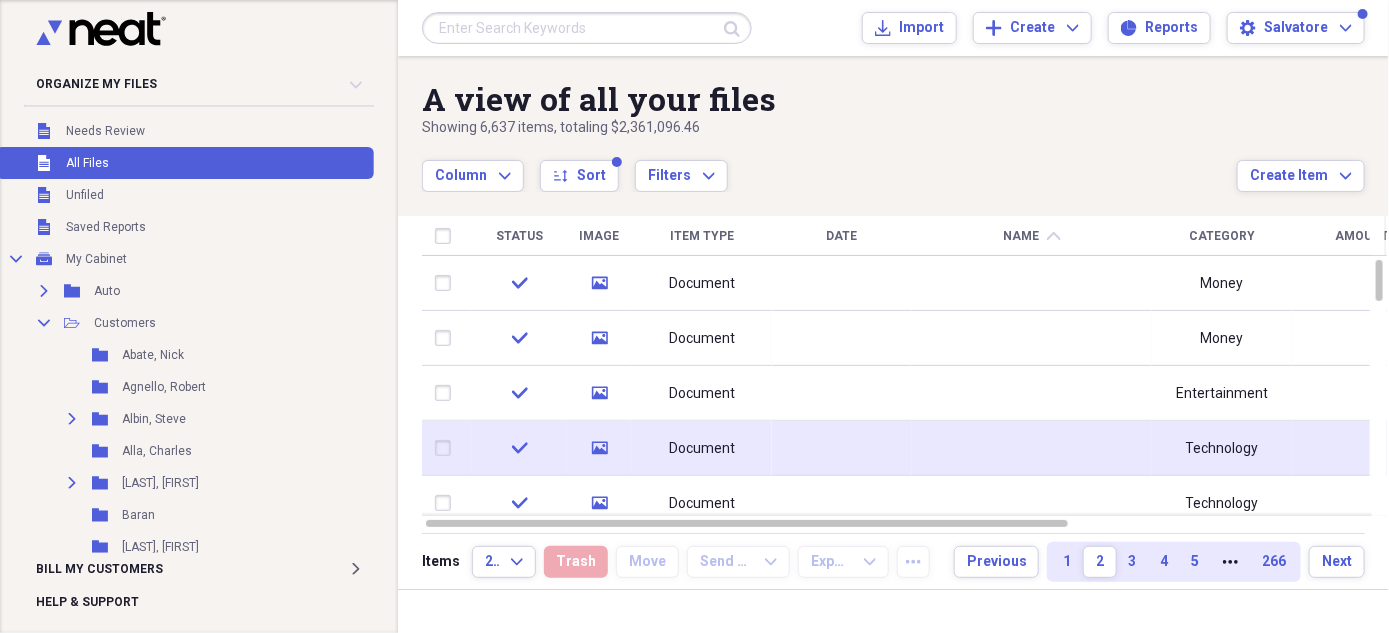 click on "Technology" at bounding box center (1222, 449) 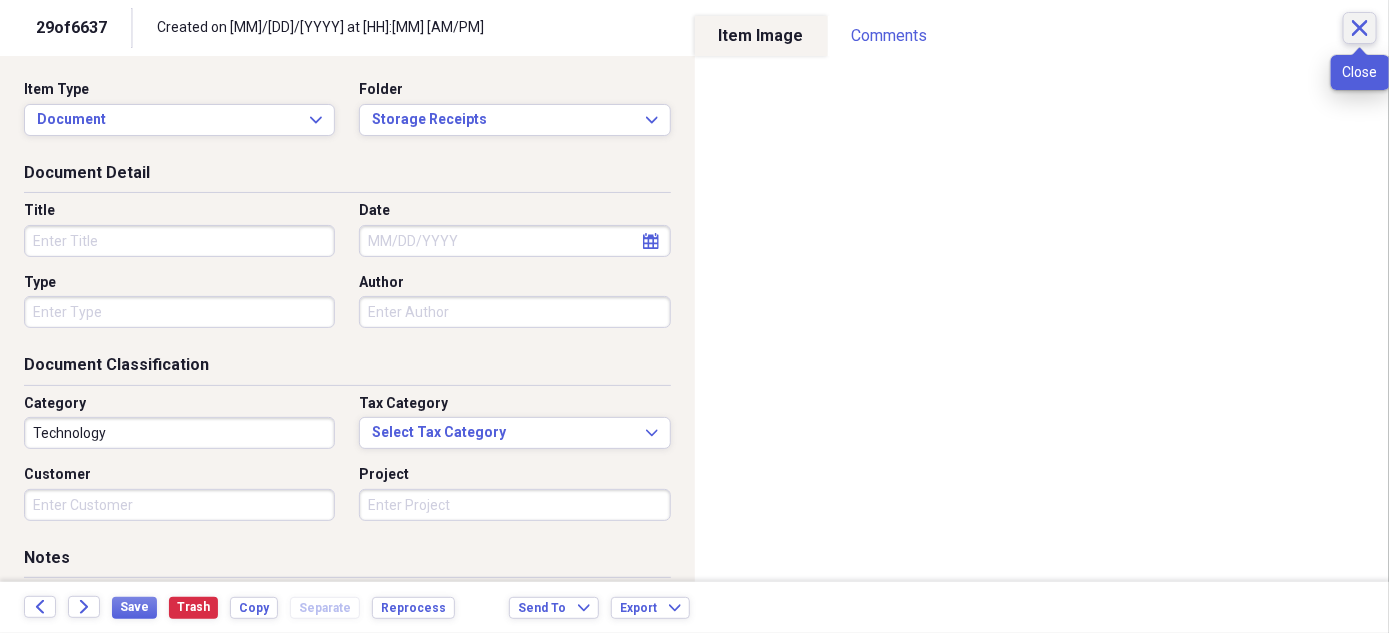 click 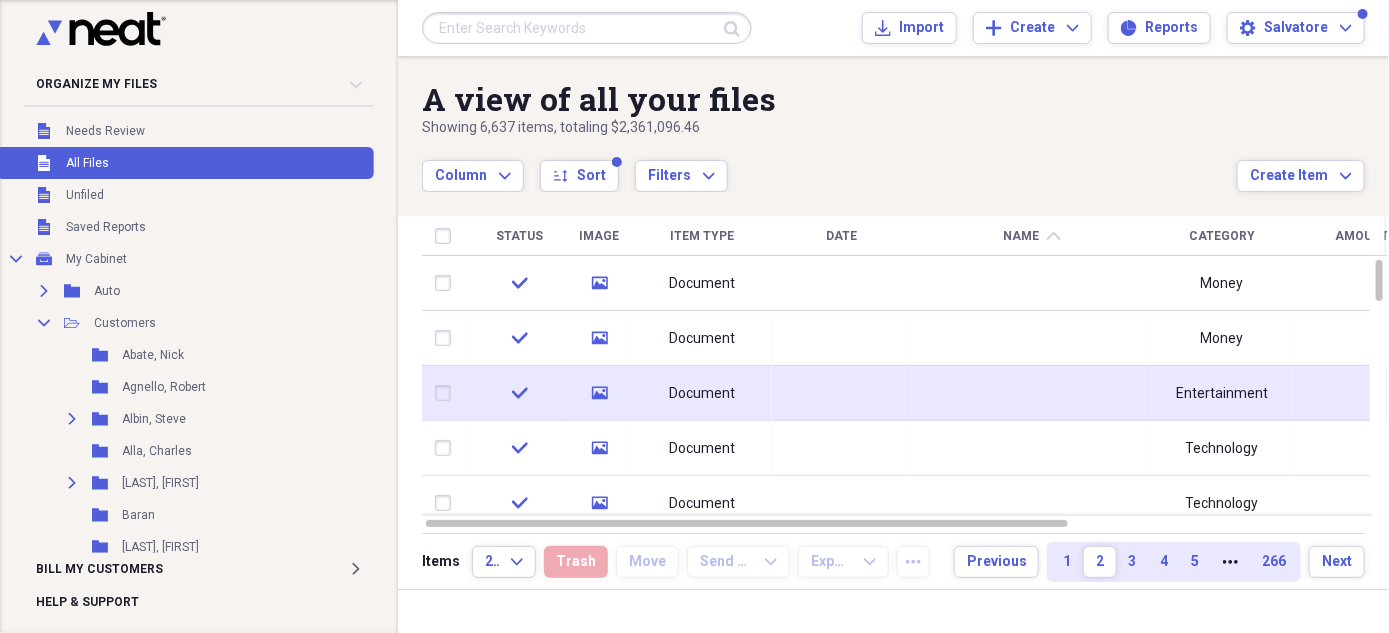 click on "Document" at bounding box center [702, 394] 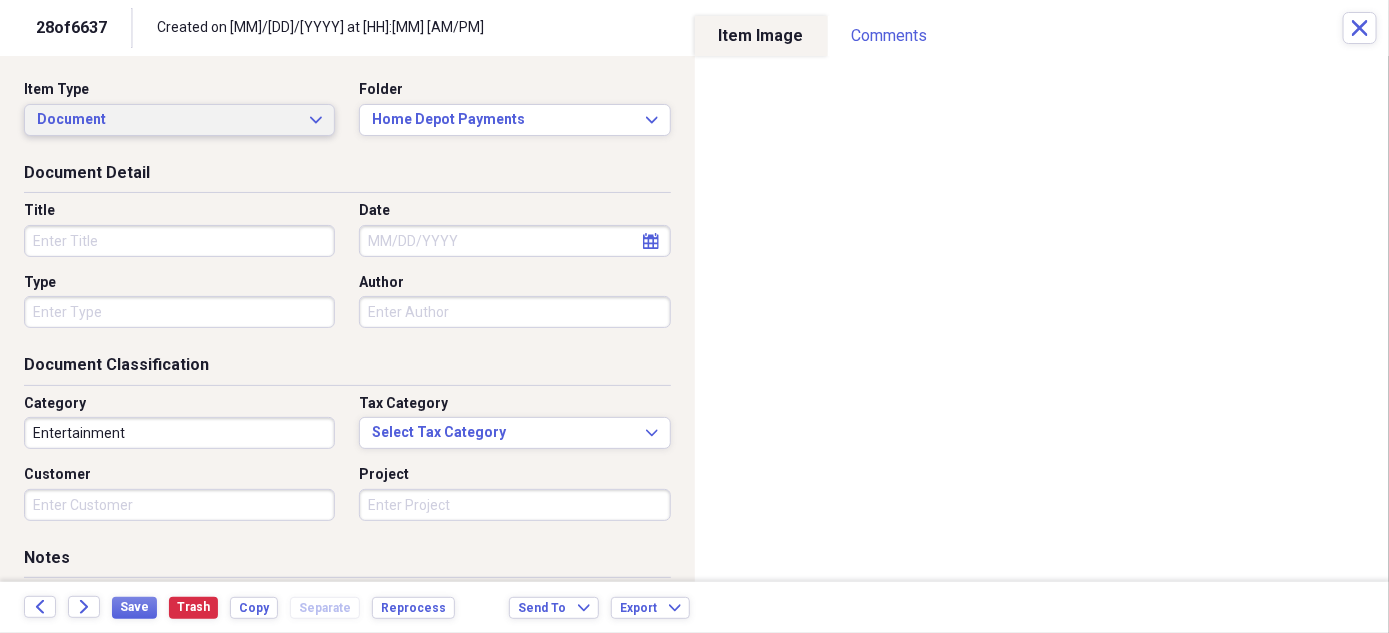 click on "Expand" 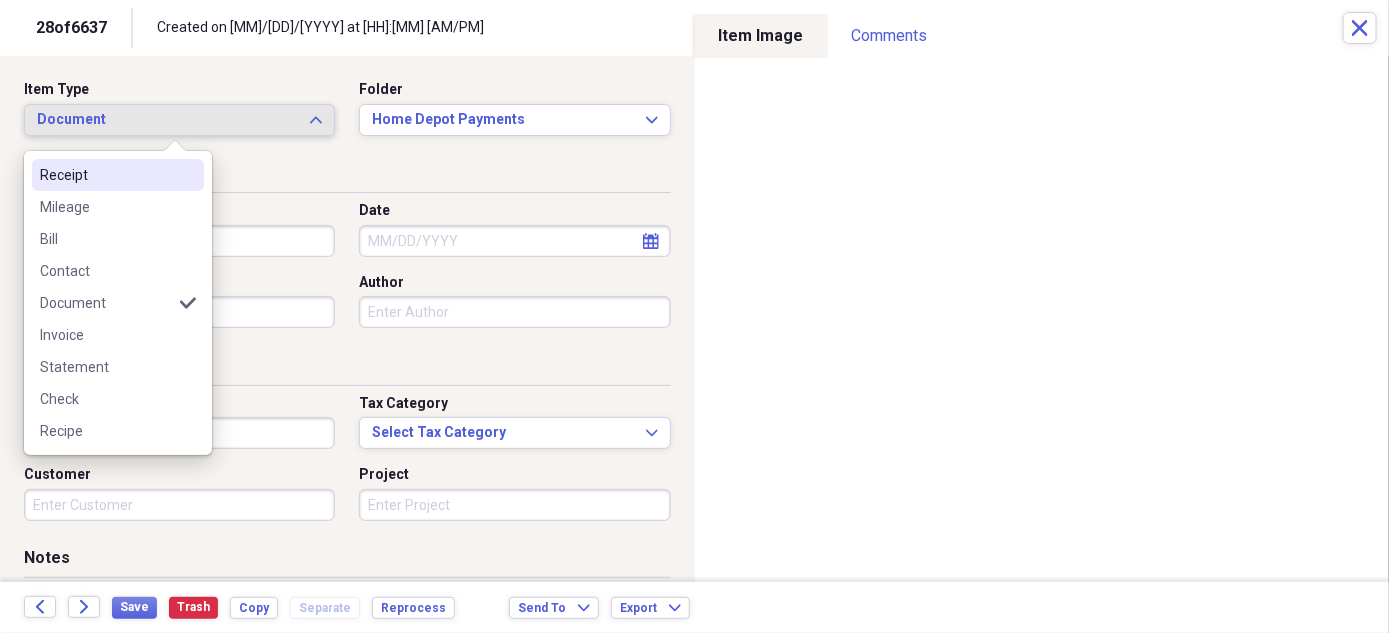 click on "Receipt" at bounding box center (118, 175) 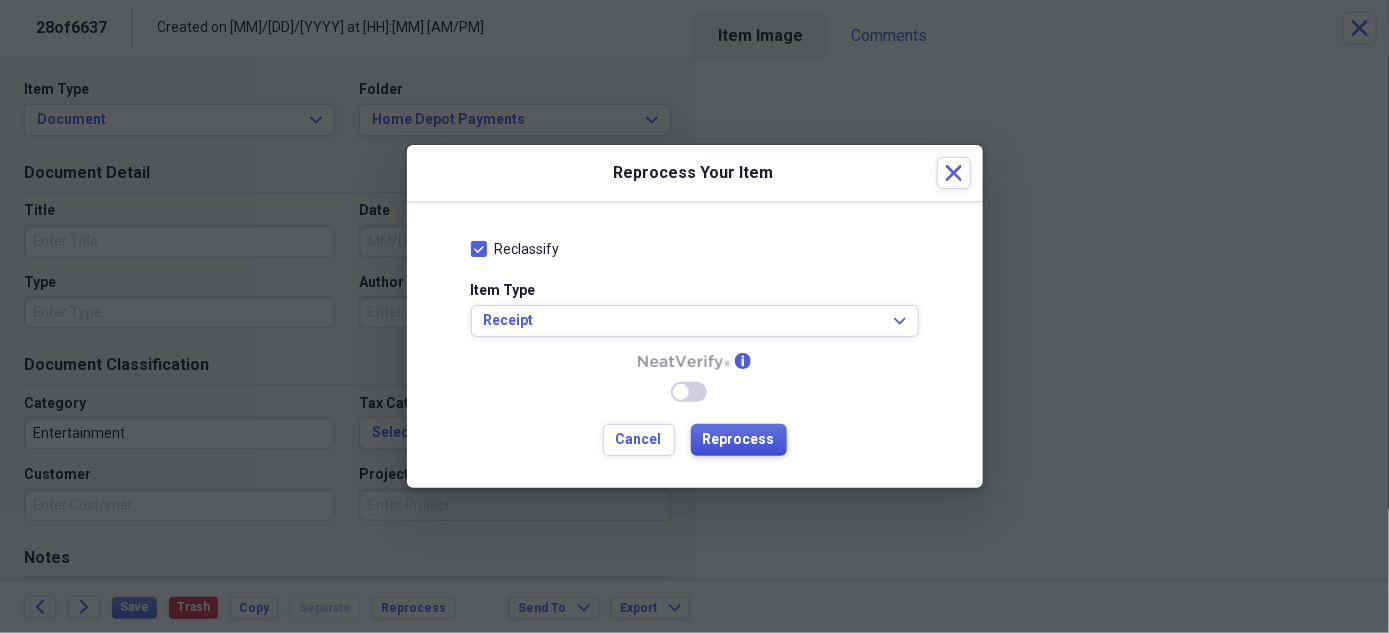 click on "Reprocess" at bounding box center [739, 440] 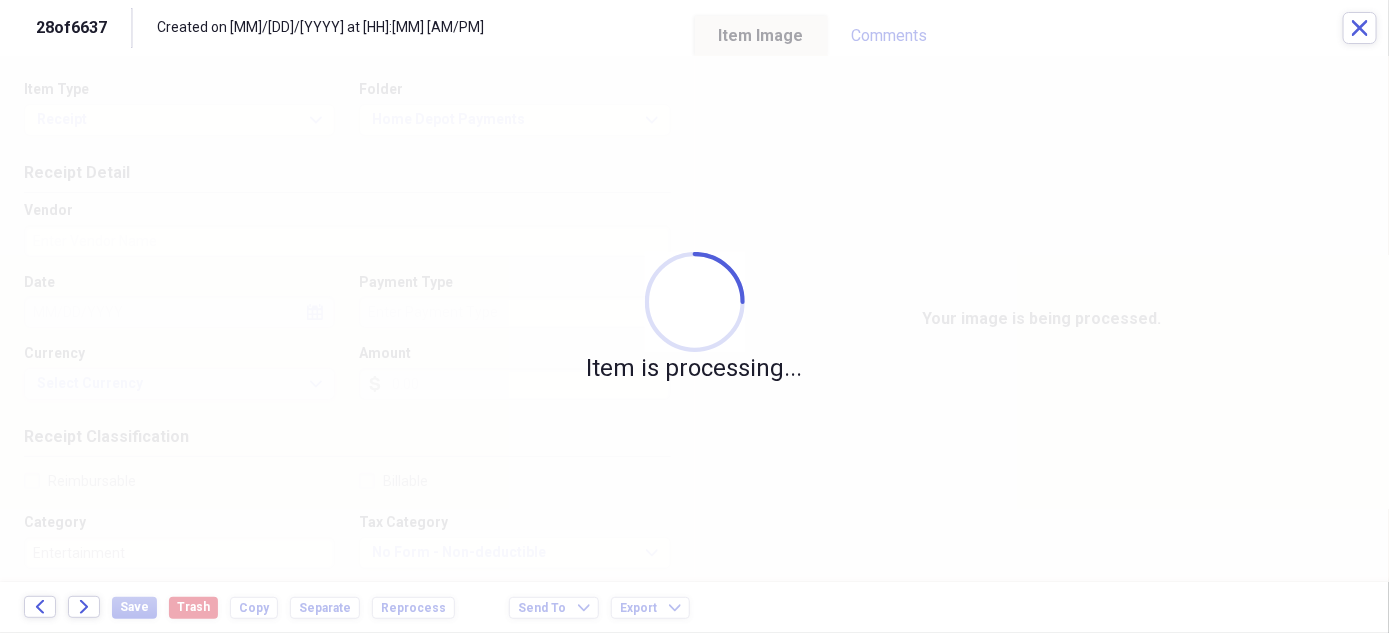 type on "Home" 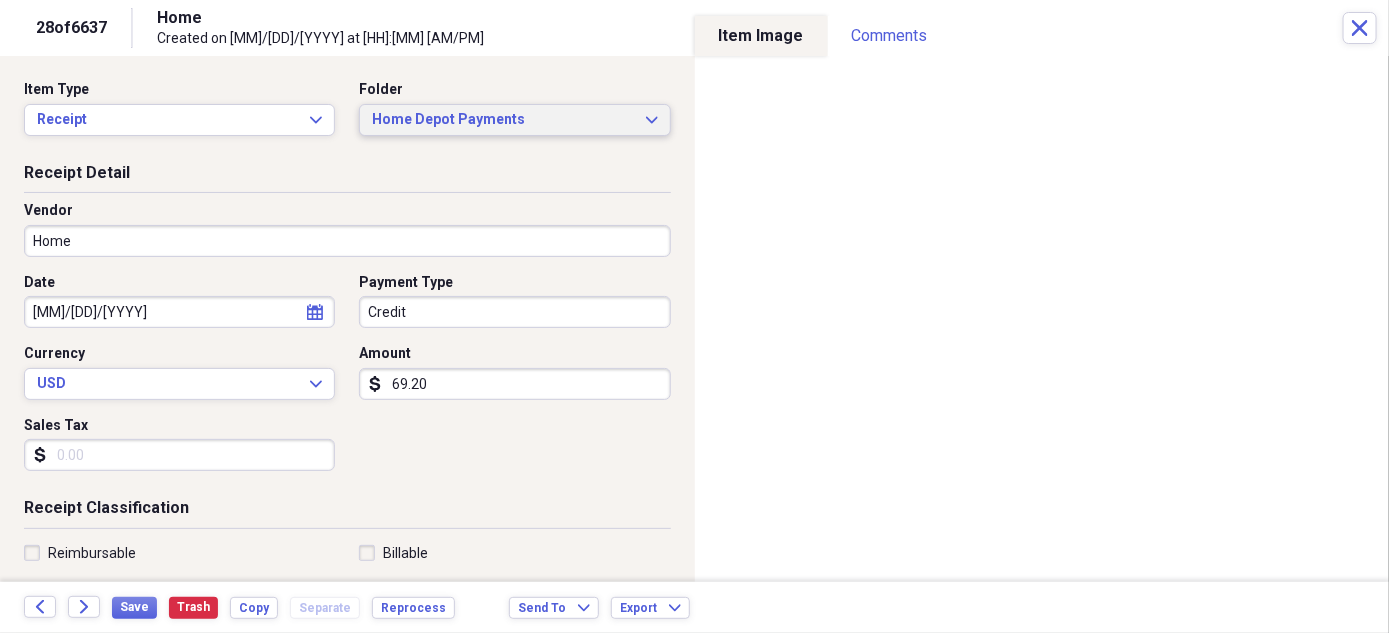 click on "Expand" 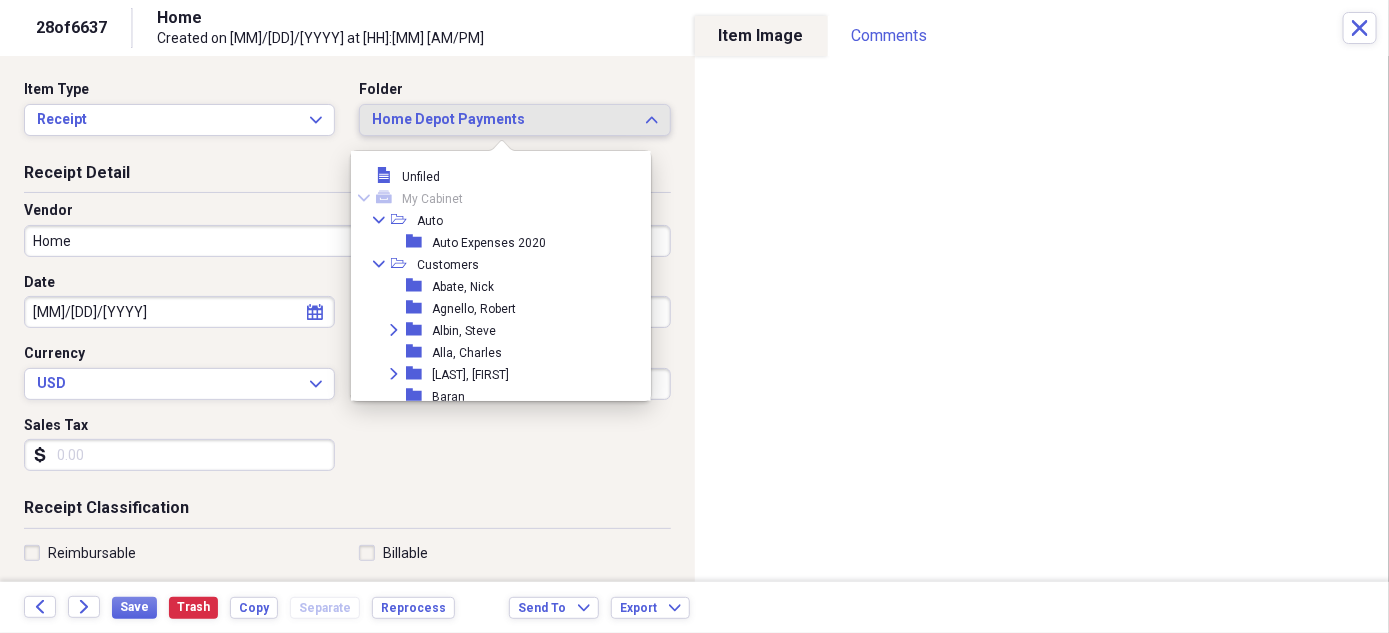 scroll, scrollTop: 3098, scrollLeft: 0, axis: vertical 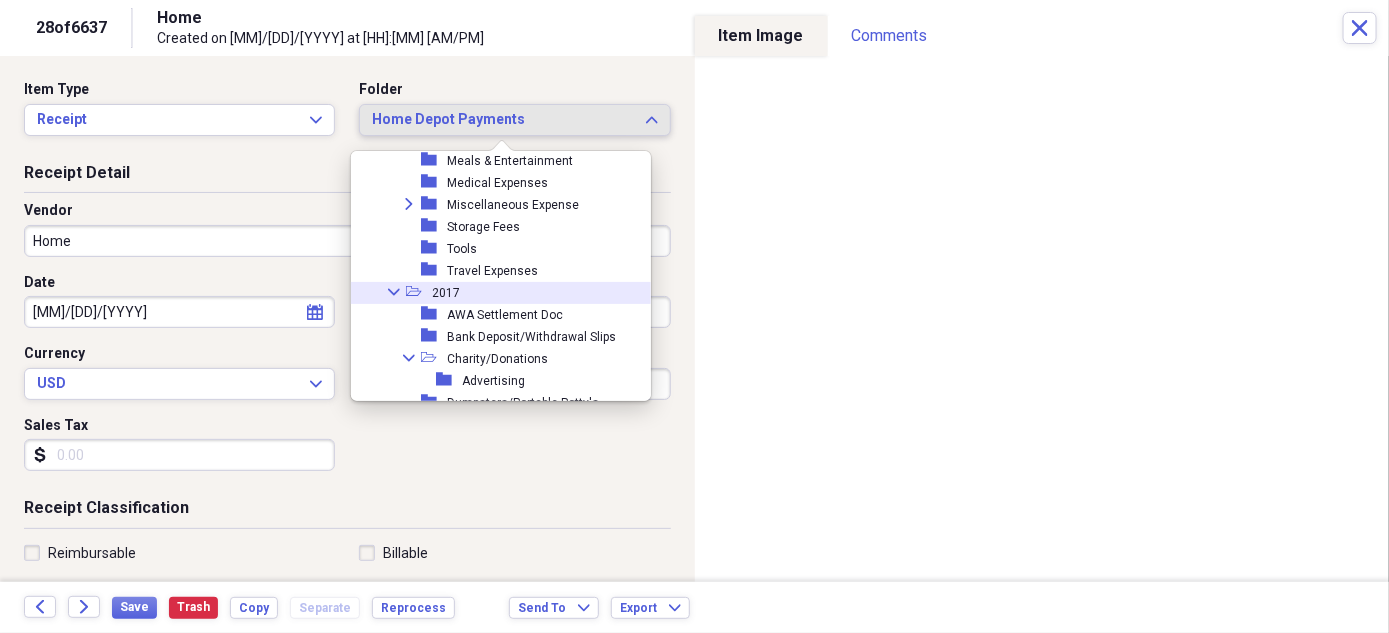 click on "2017" at bounding box center (446, 293) 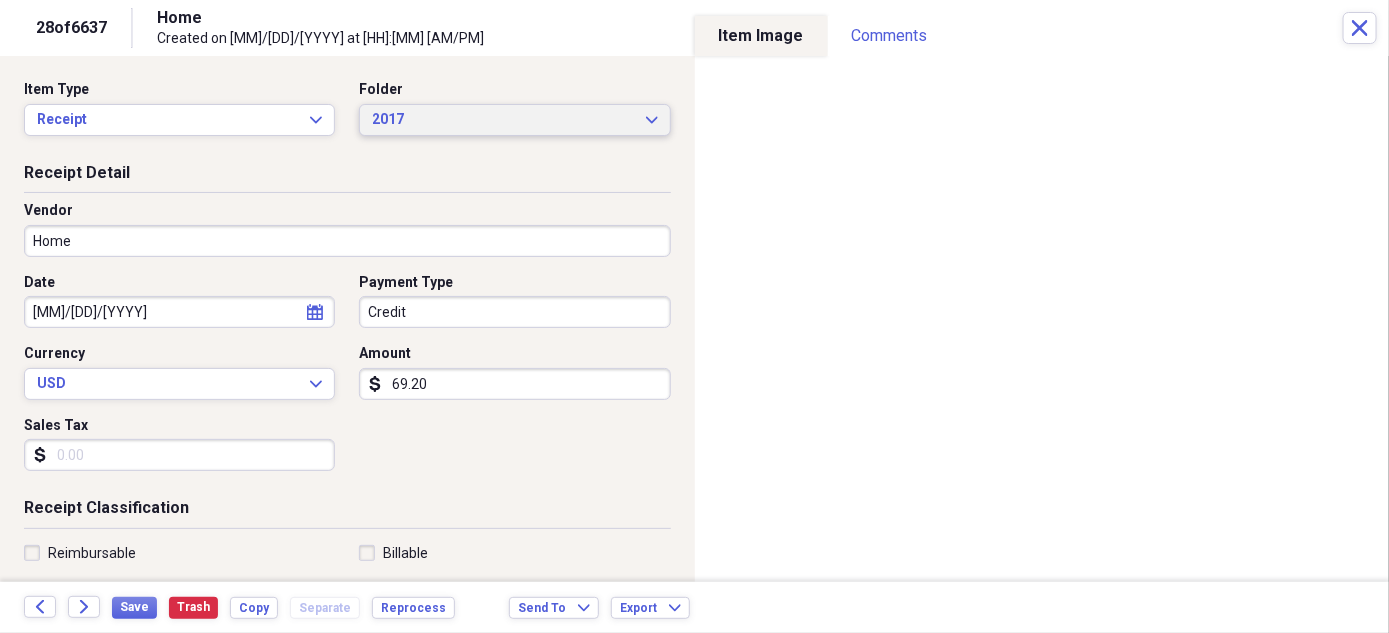 click on "2017 Expand" at bounding box center [514, 120] 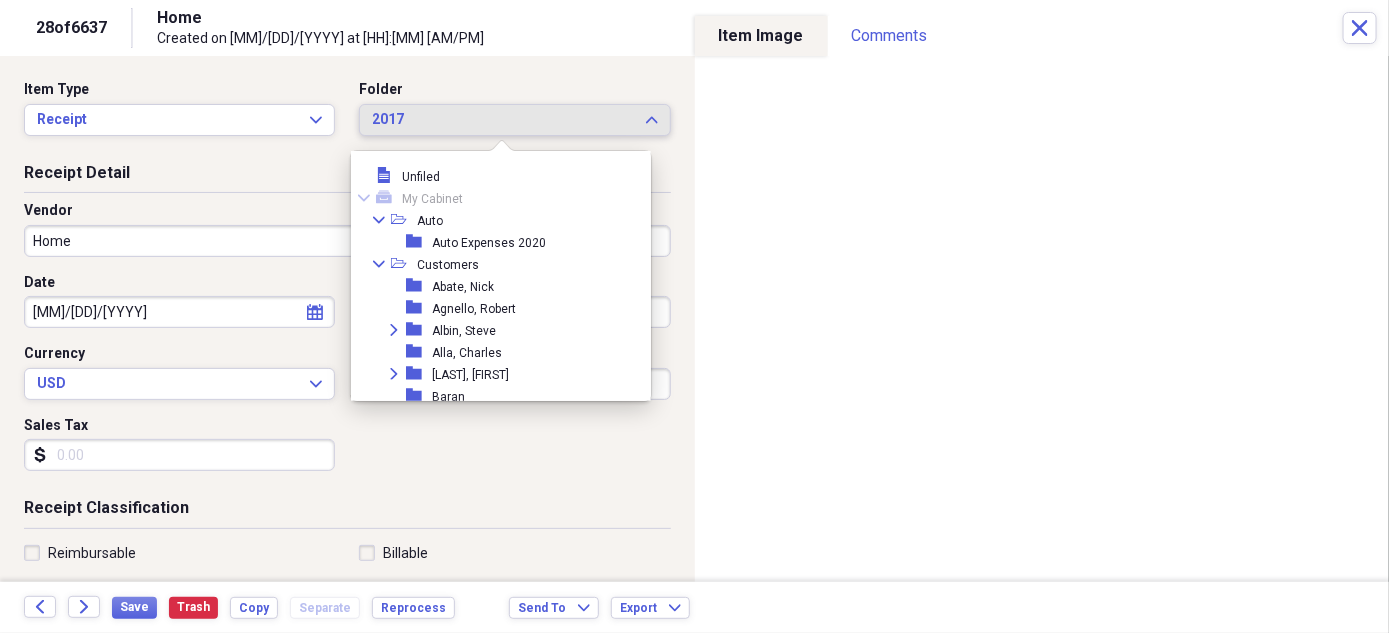 scroll, scrollTop: 2922, scrollLeft: 0, axis: vertical 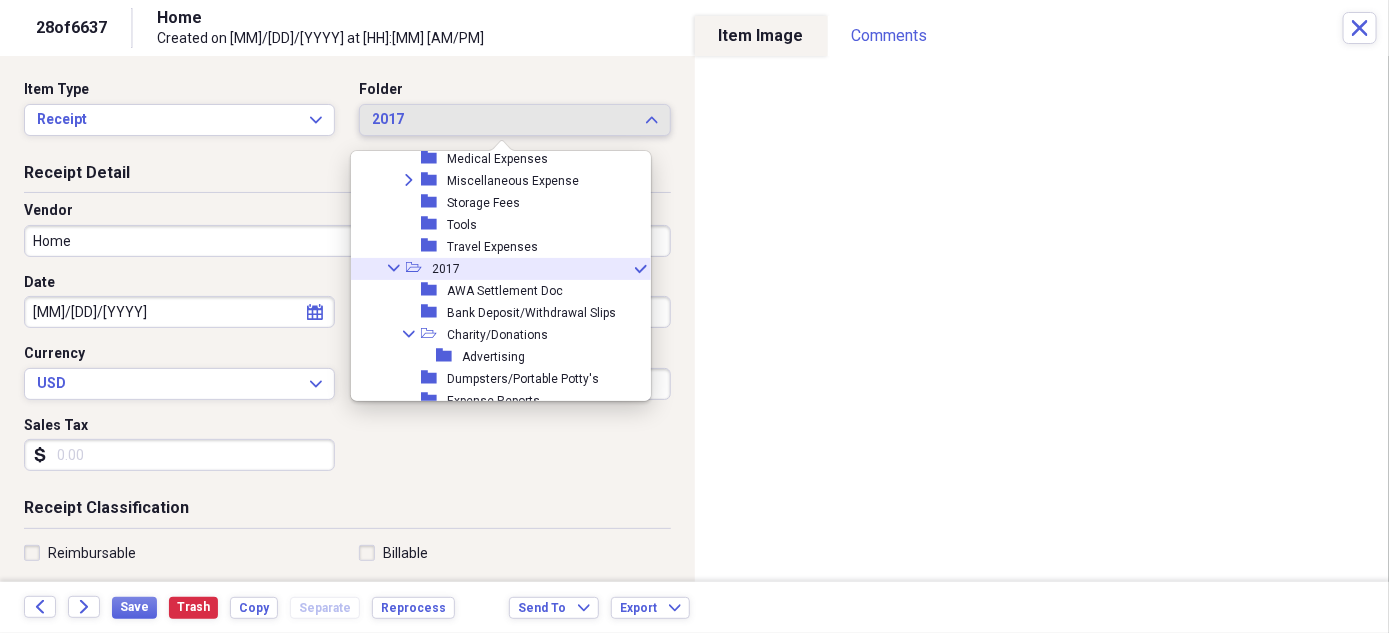 click on "Collapse" 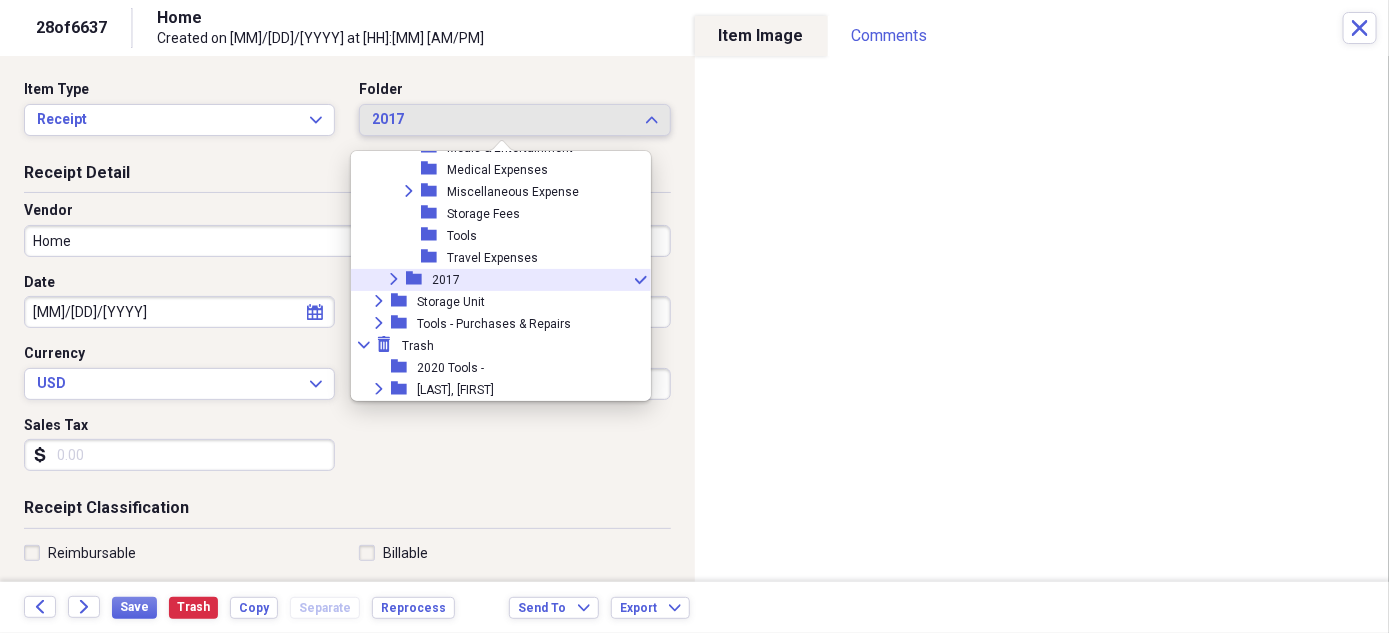 click 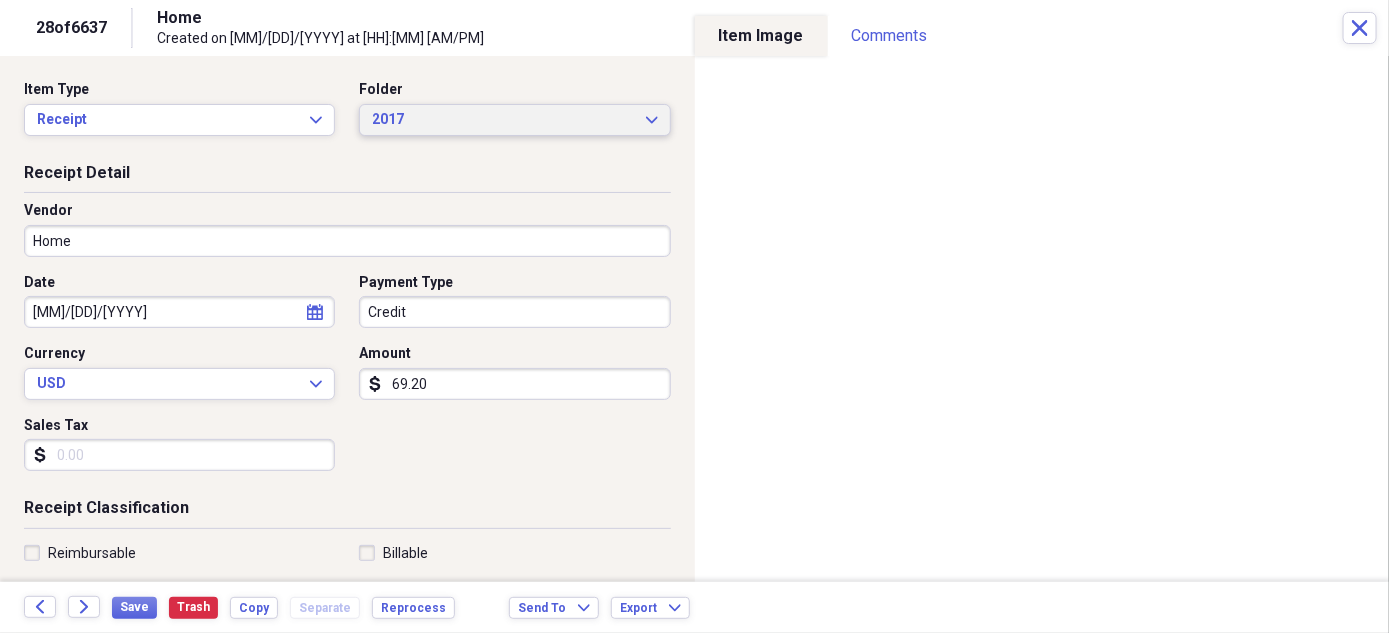click on "Expand" 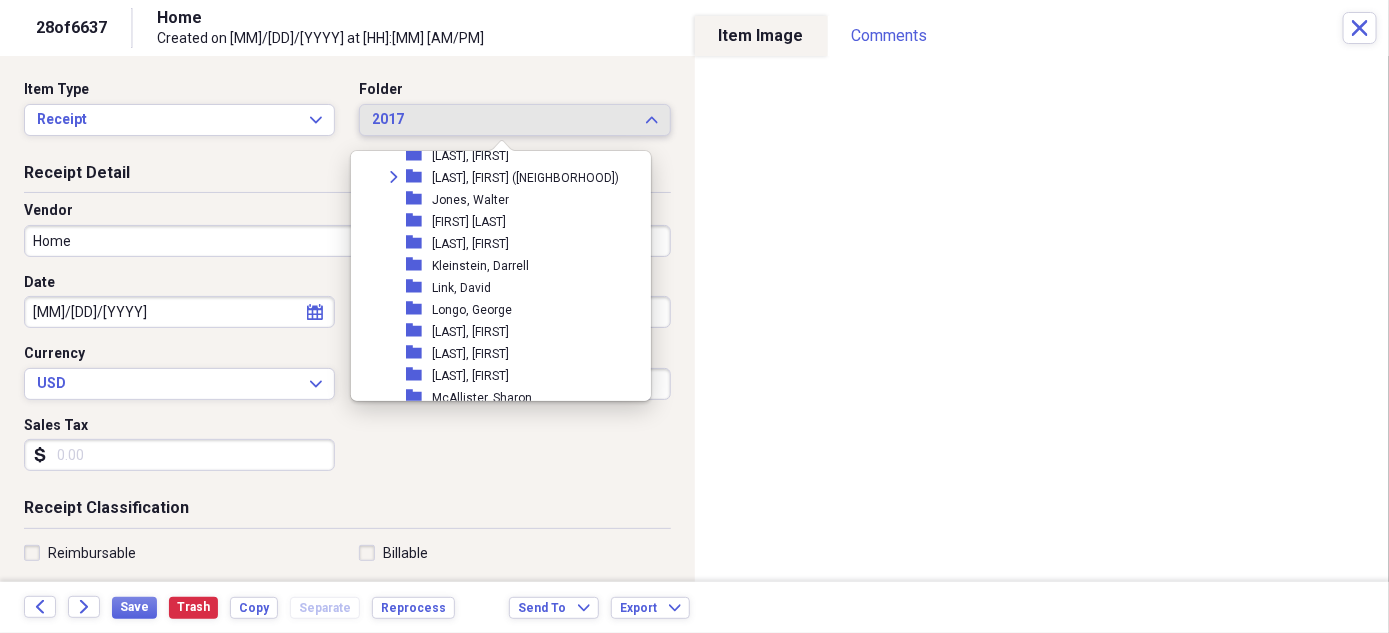scroll, scrollTop: 1022, scrollLeft: 0, axis: vertical 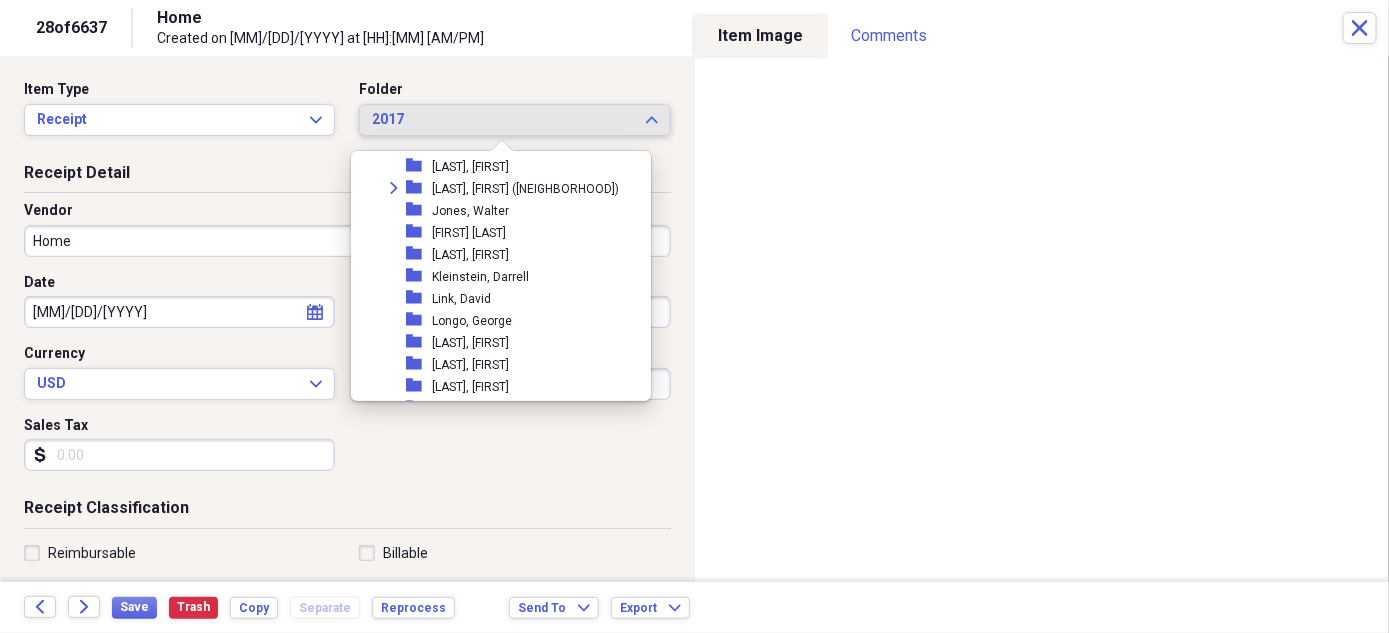 click on "Expand" 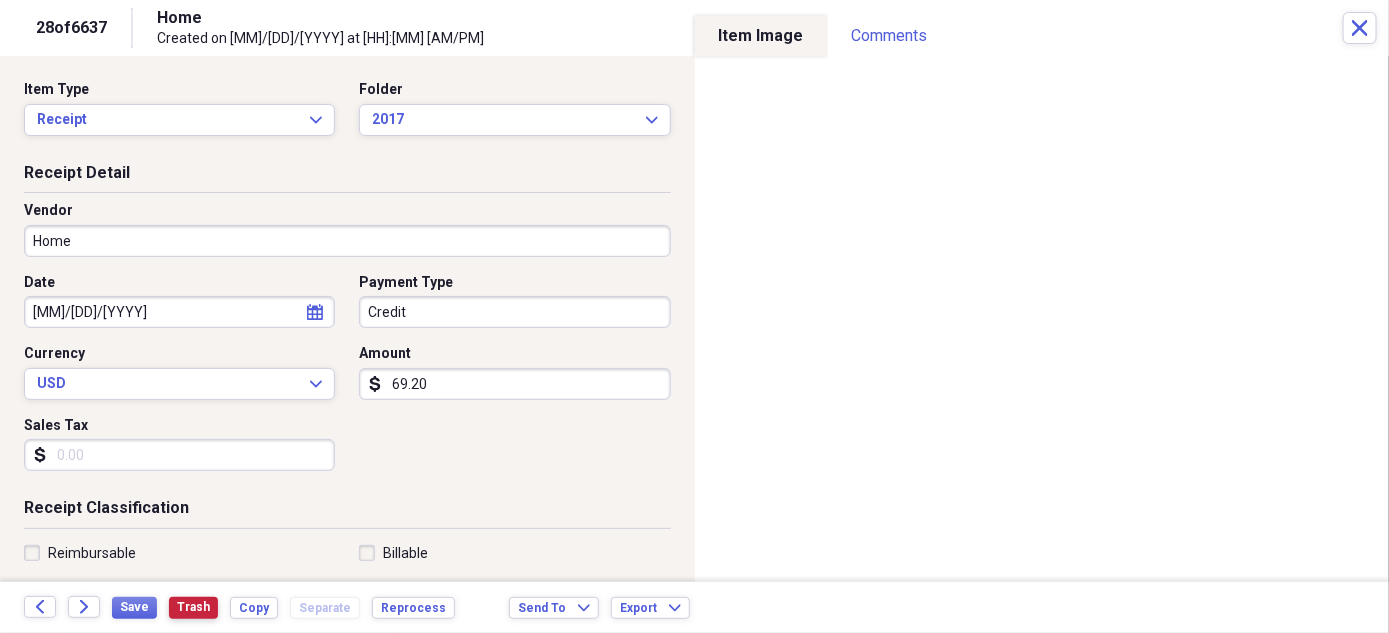 click on "Trash" at bounding box center [193, 607] 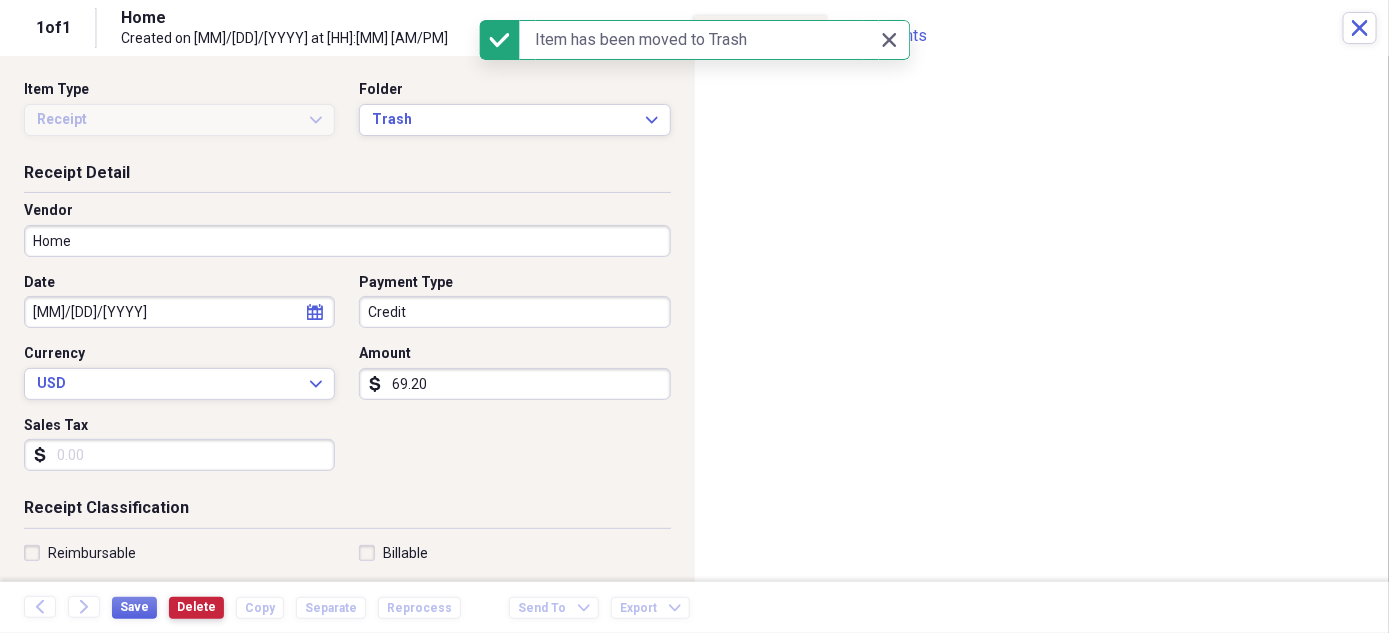 click on "Delete" at bounding box center [196, 607] 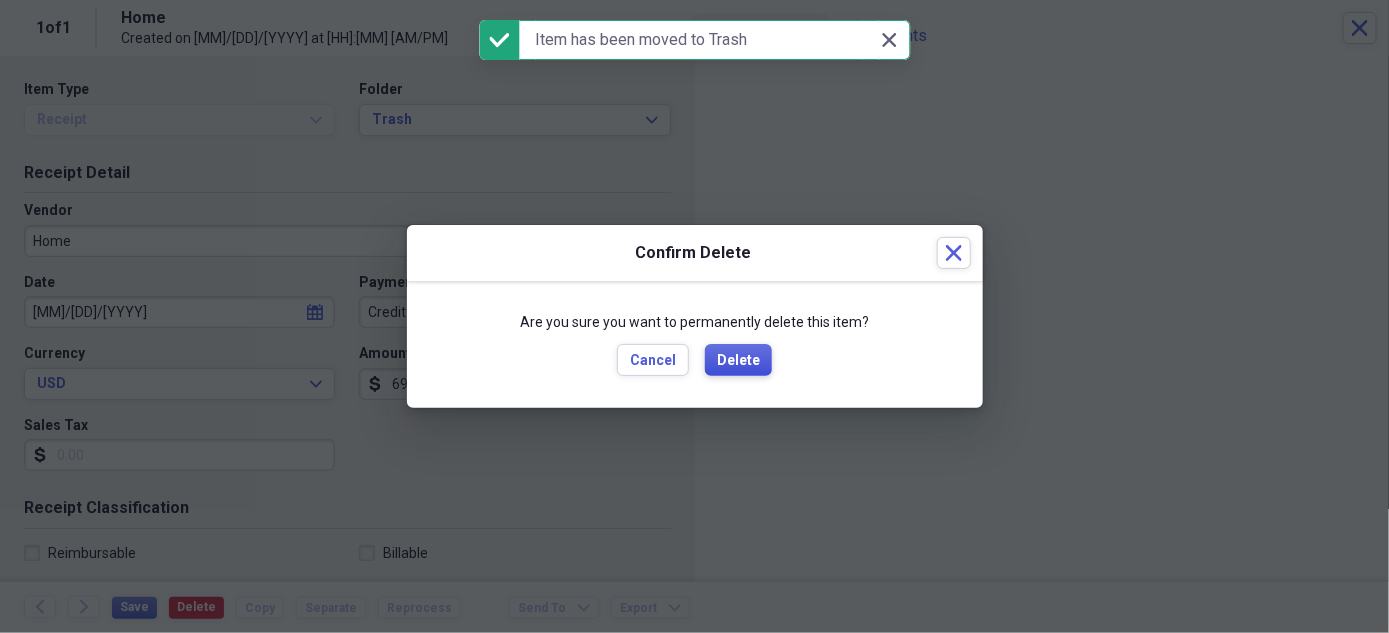 click on "Delete" at bounding box center [738, 361] 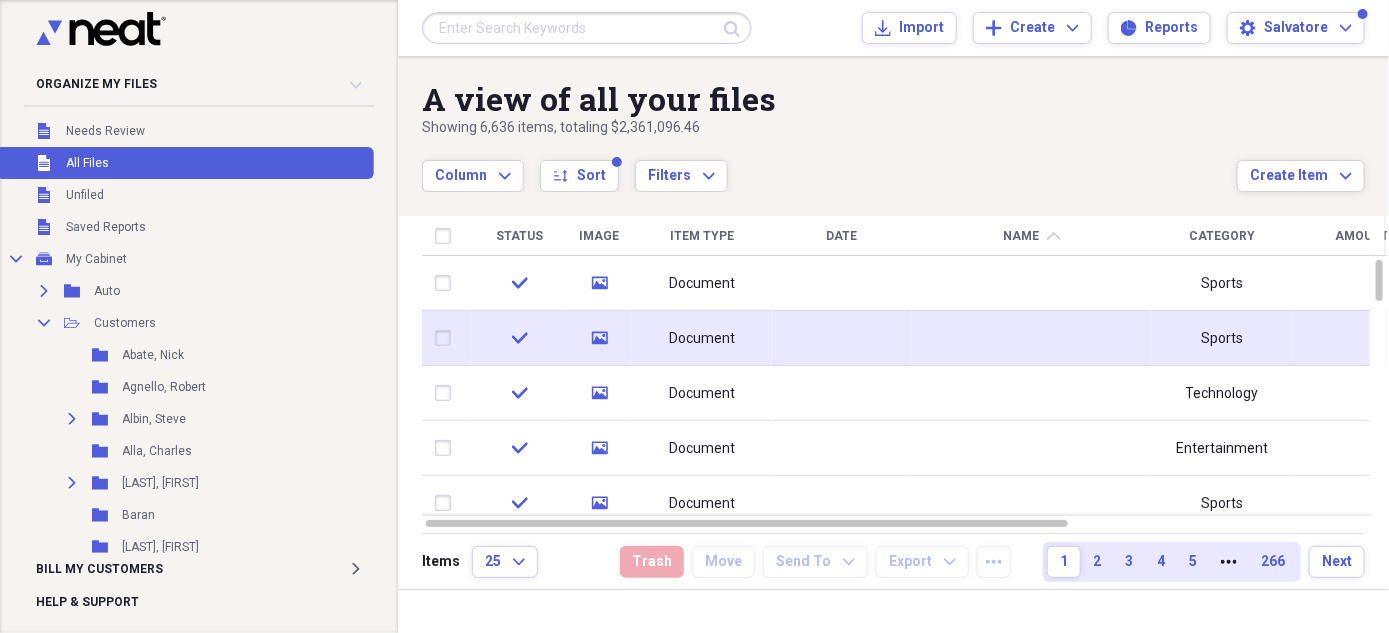 click on "Document" at bounding box center (702, 339) 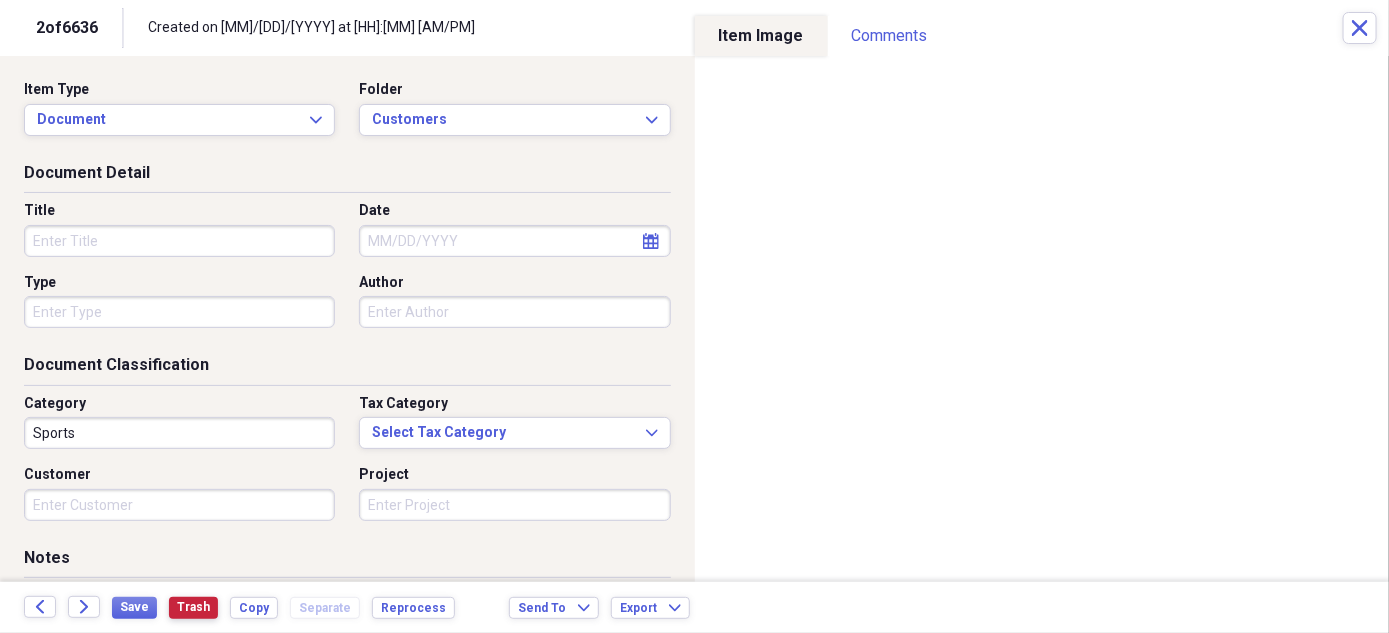click on "Trash" at bounding box center [193, 607] 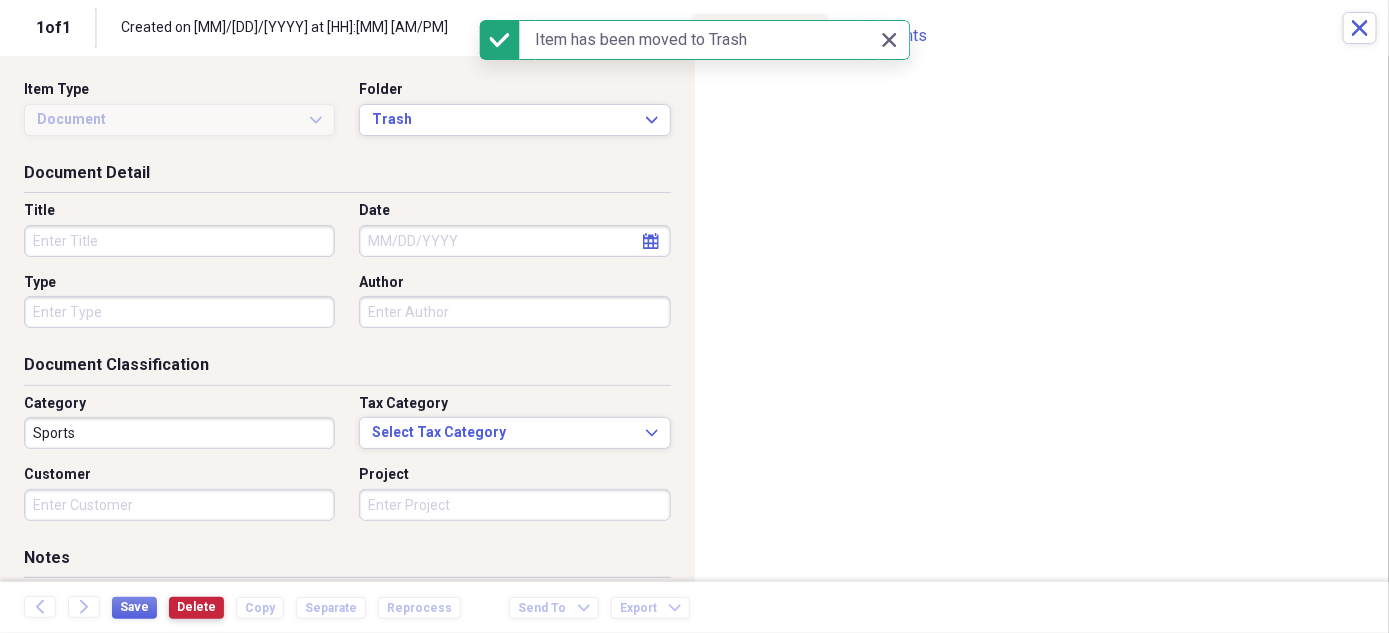 click on "Delete" at bounding box center [196, 607] 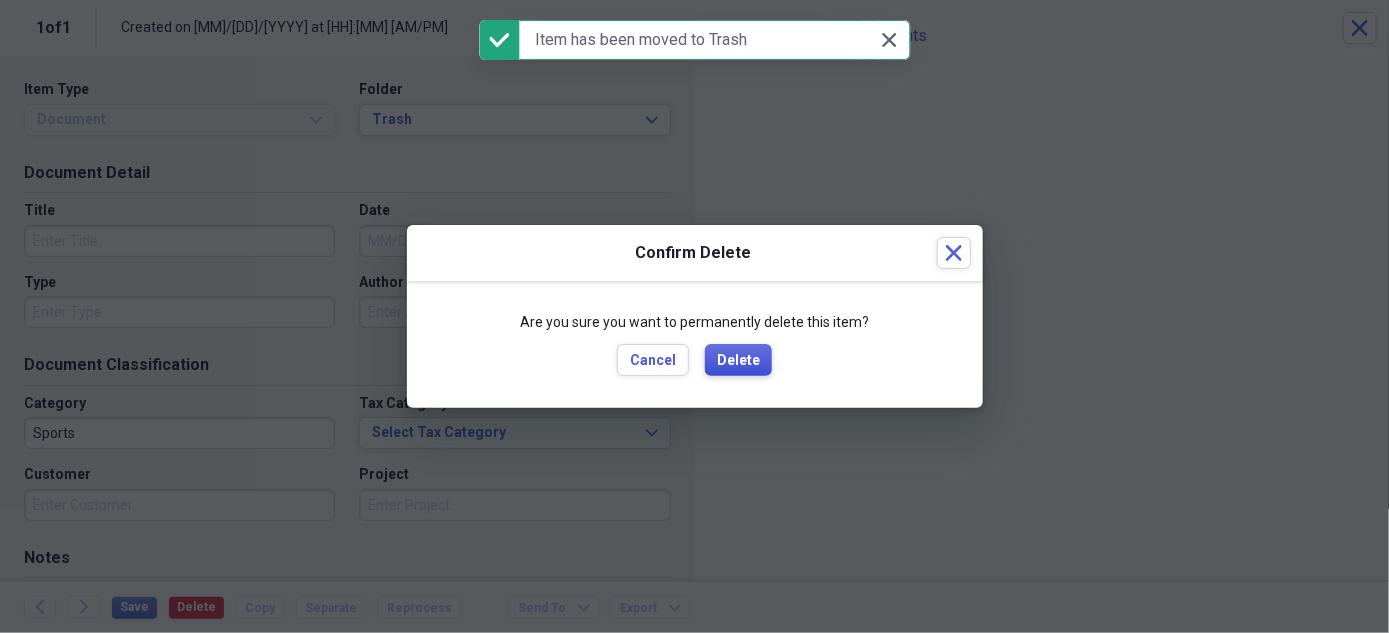 click on "Delete" at bounding box center [738, 361] 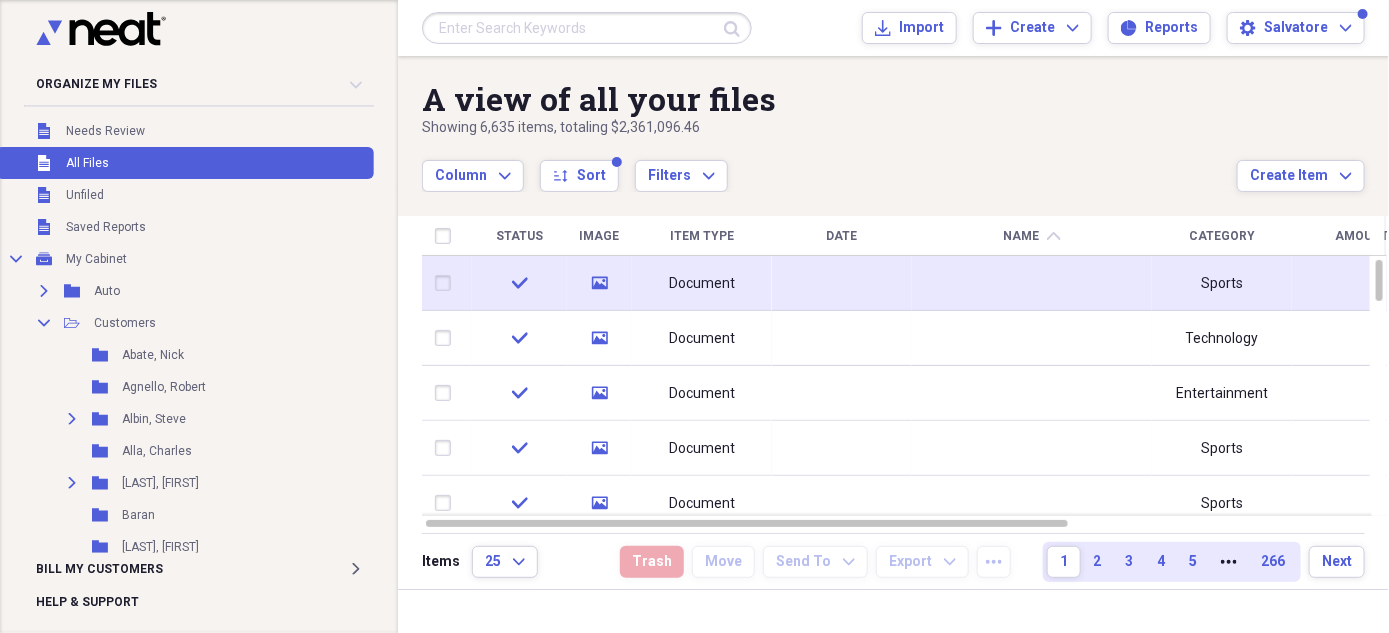 click on "Document" at bounding box center [702, 284] 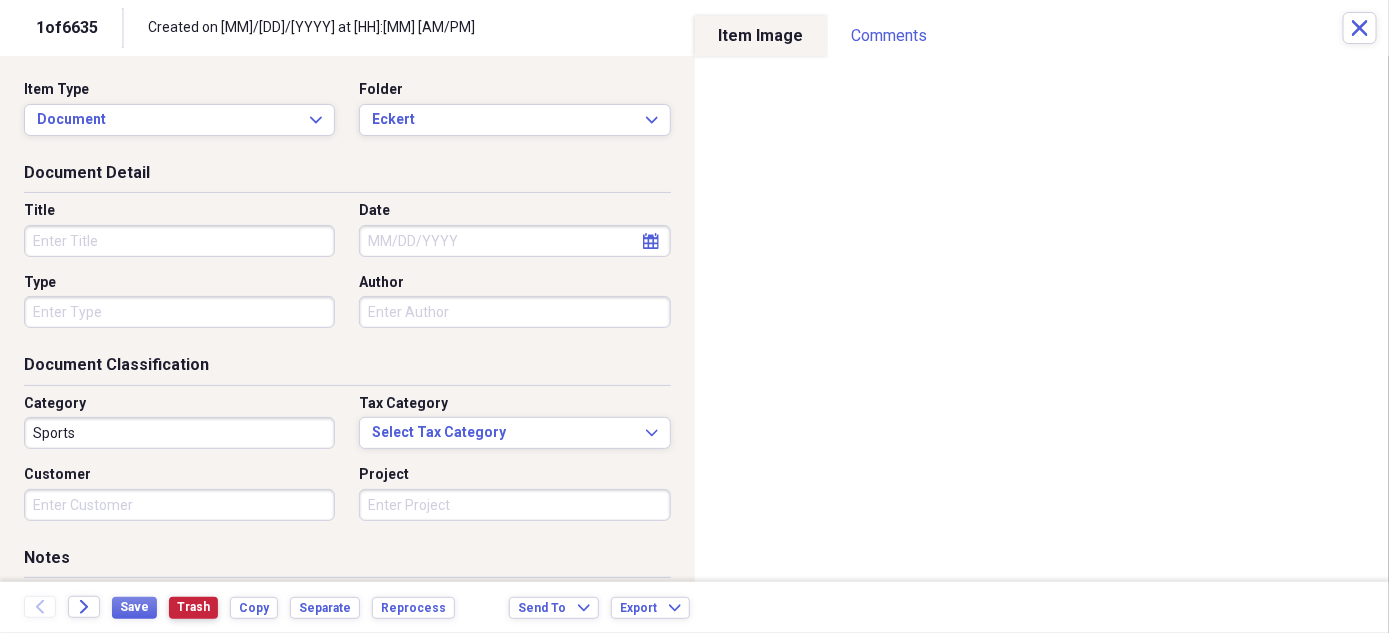 click on "Trash" at bounding box center [193, 607] 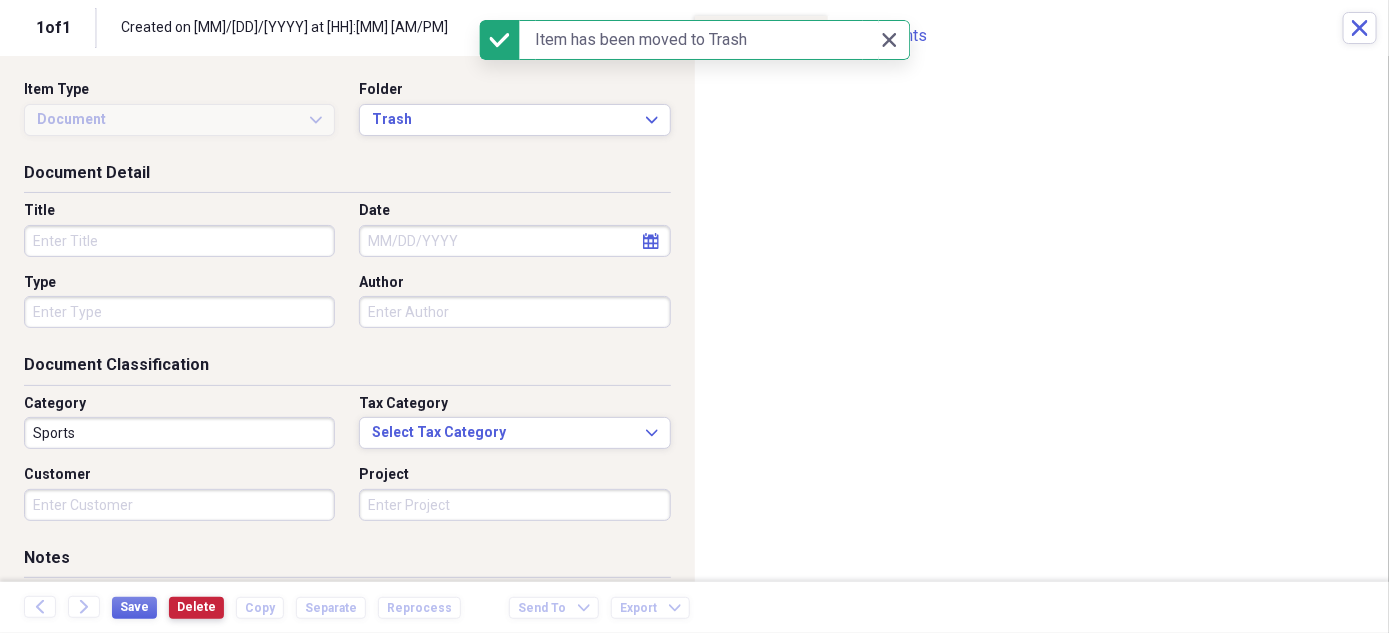 click on "Delete" at bounding box center [196, 607] 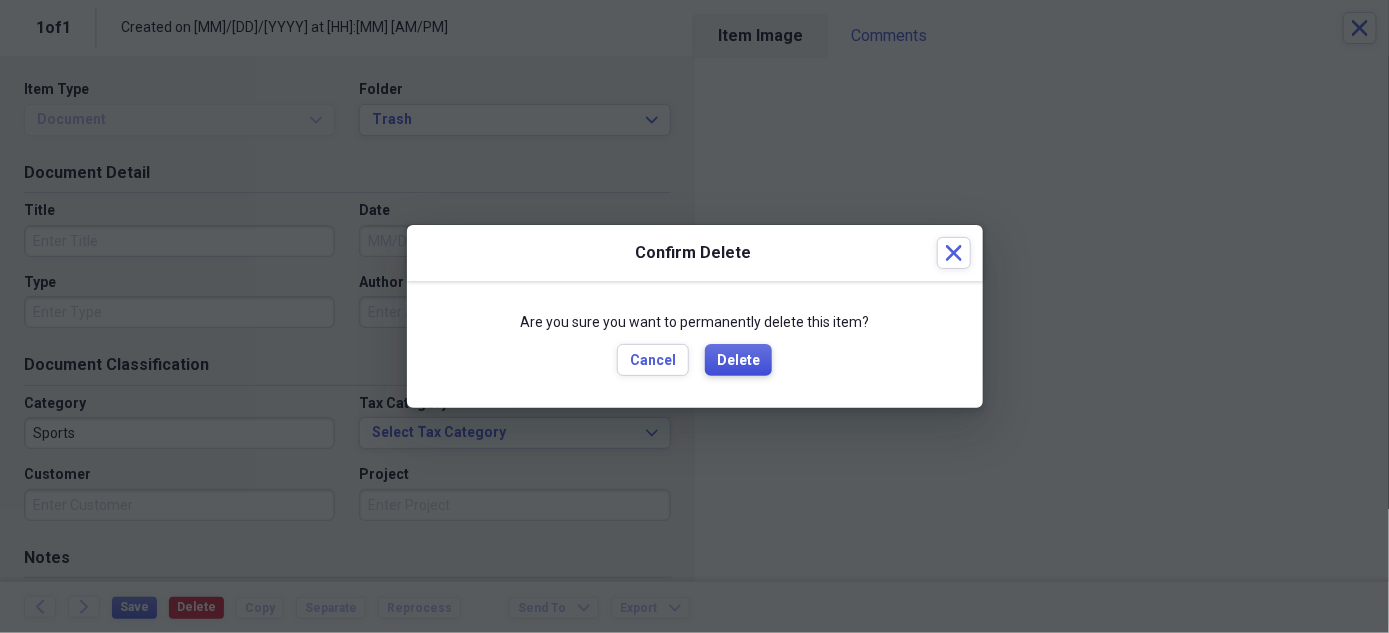 click on "Delete" at bounding box center (738, 361) 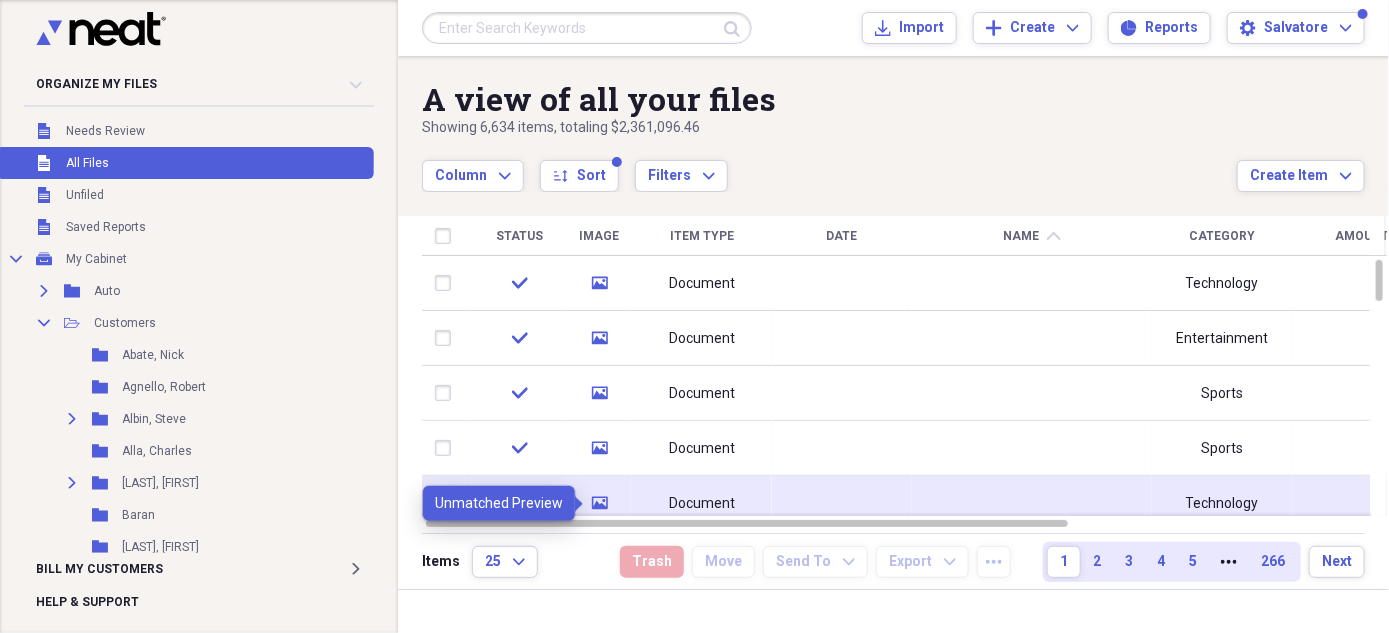 click 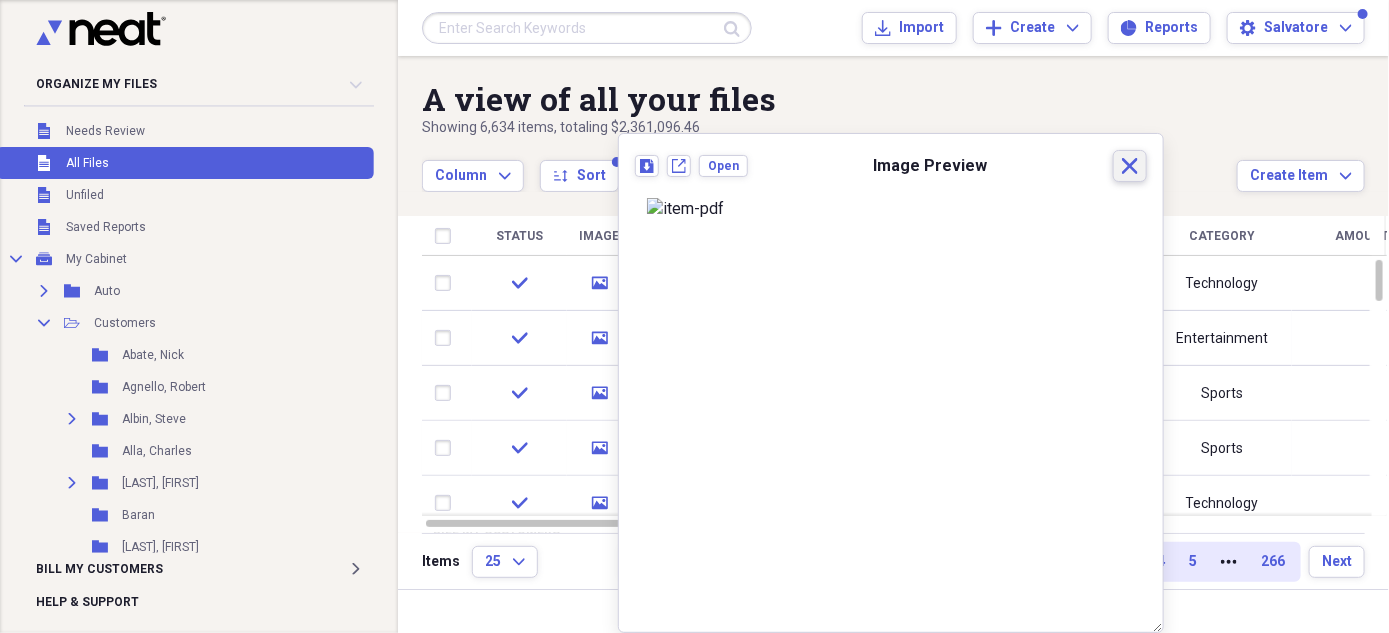 click 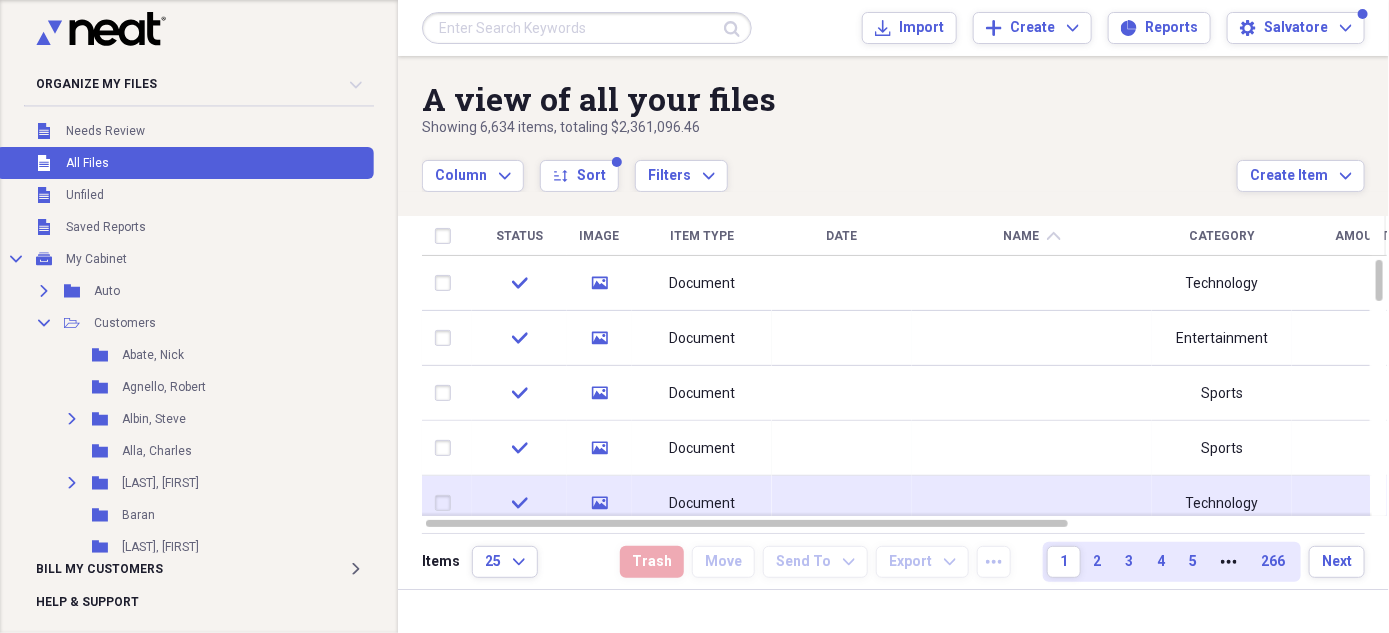 click on "Document" at bounding box center (702, 504) 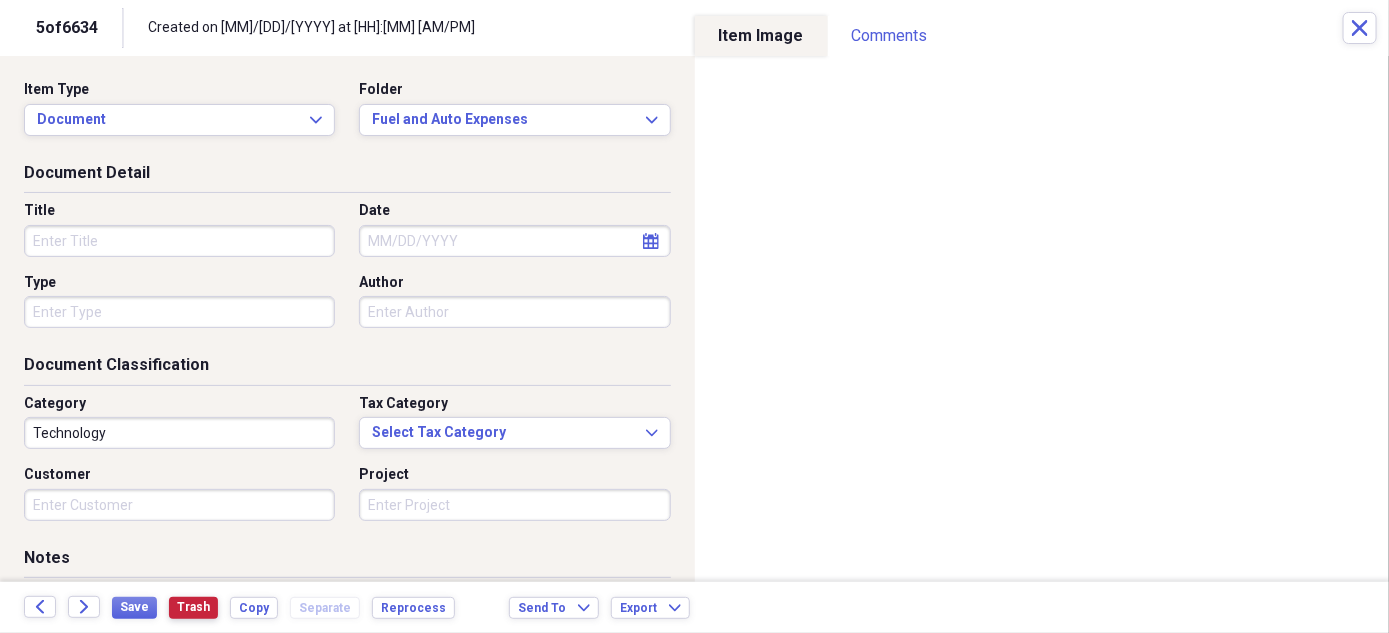 click on "Trash" at bounding box center [193, 607] 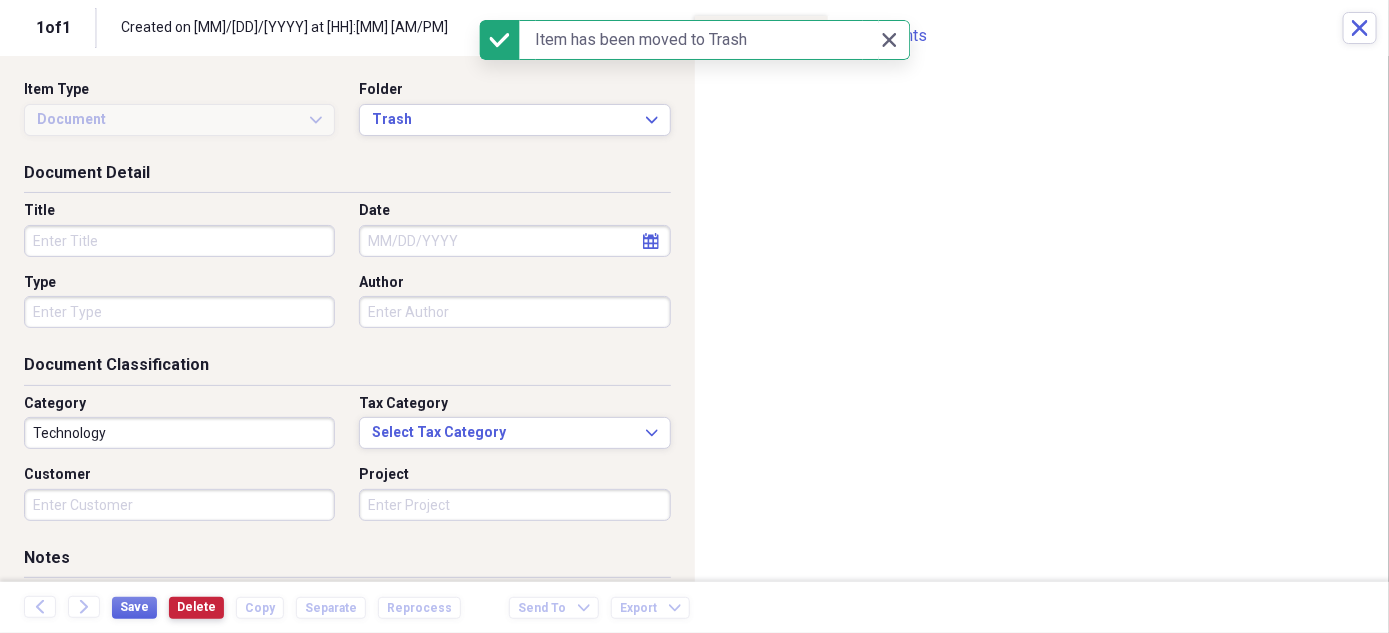 click on "Delete" at bounding box center [196, 607] 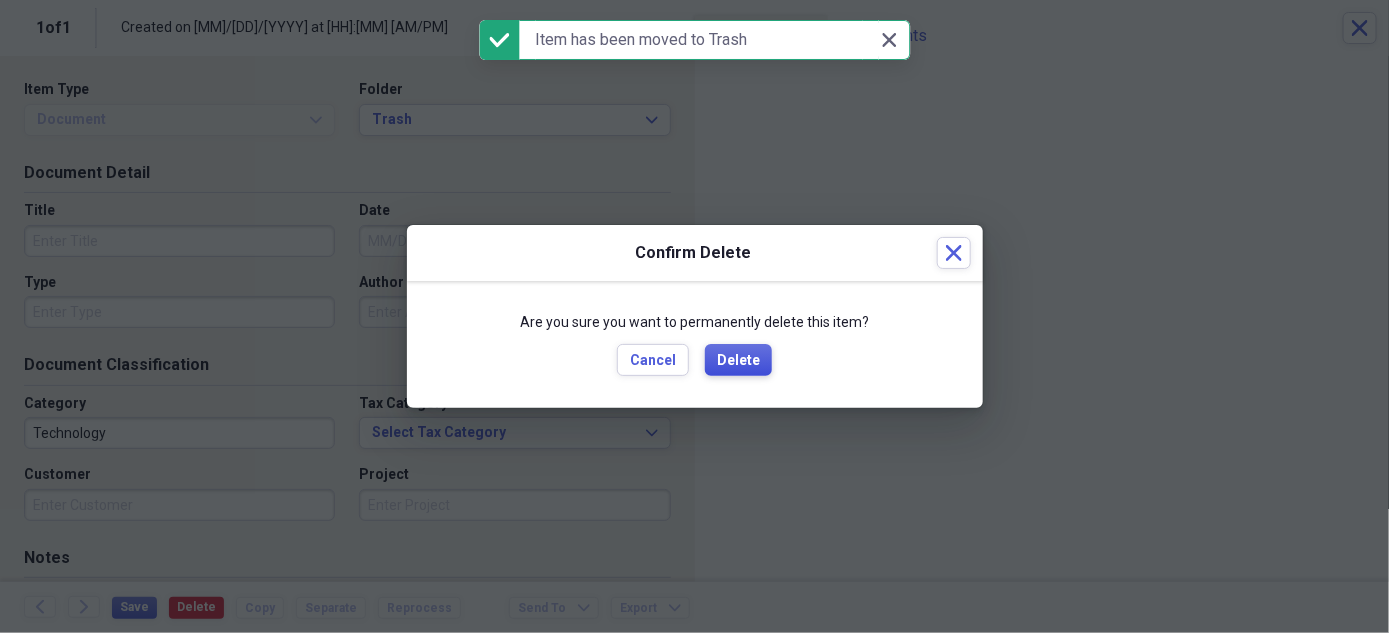 click on "Delete" at bounding box center [738, 361] 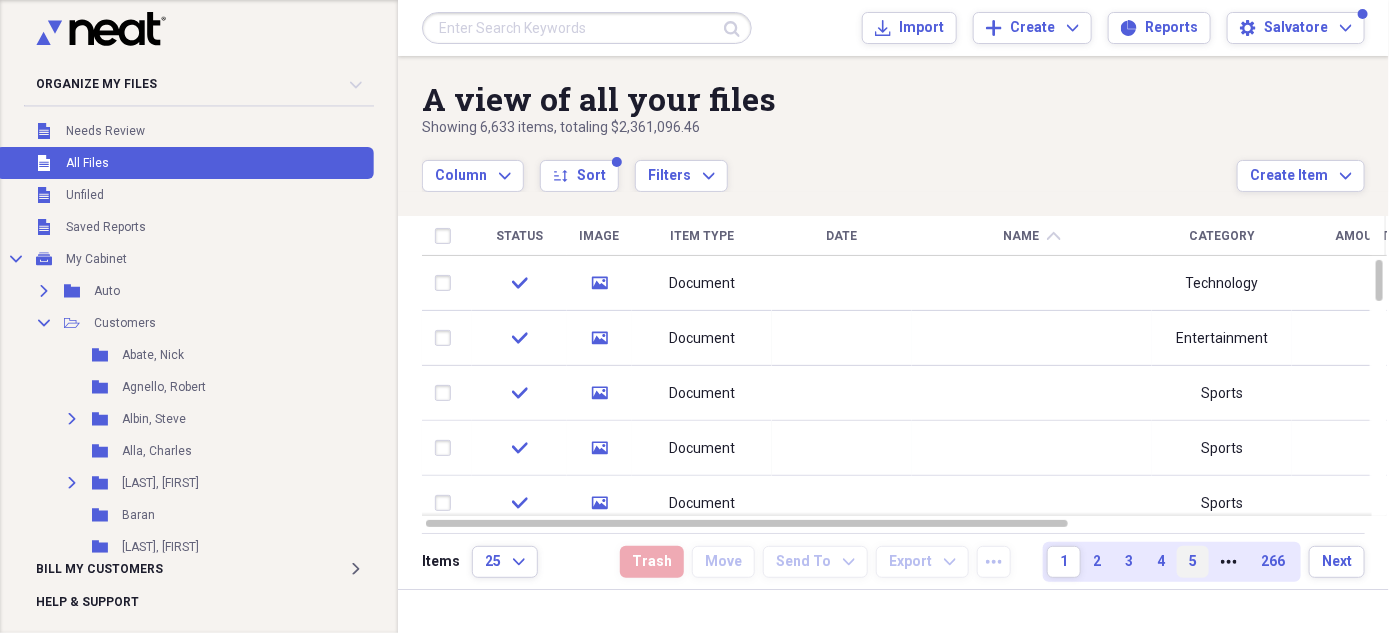 click on "5" at bounding box center (1193, 562) 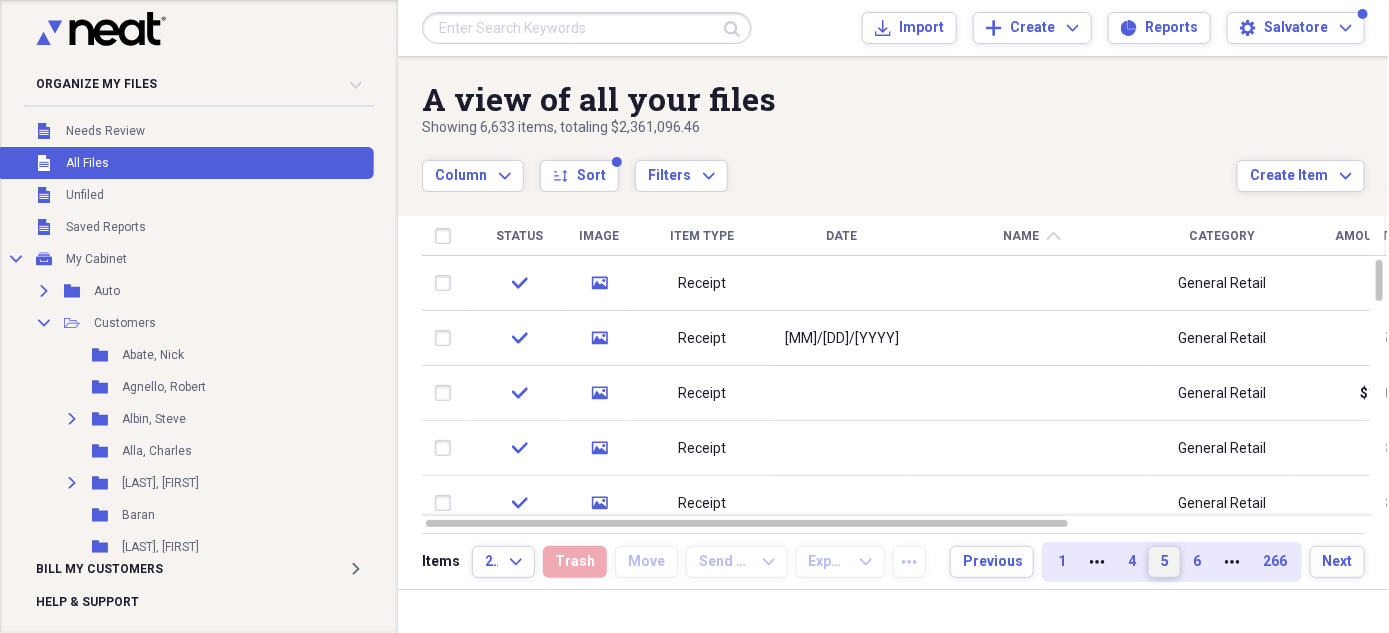 click on "5" at bounding box center [1164, 562] 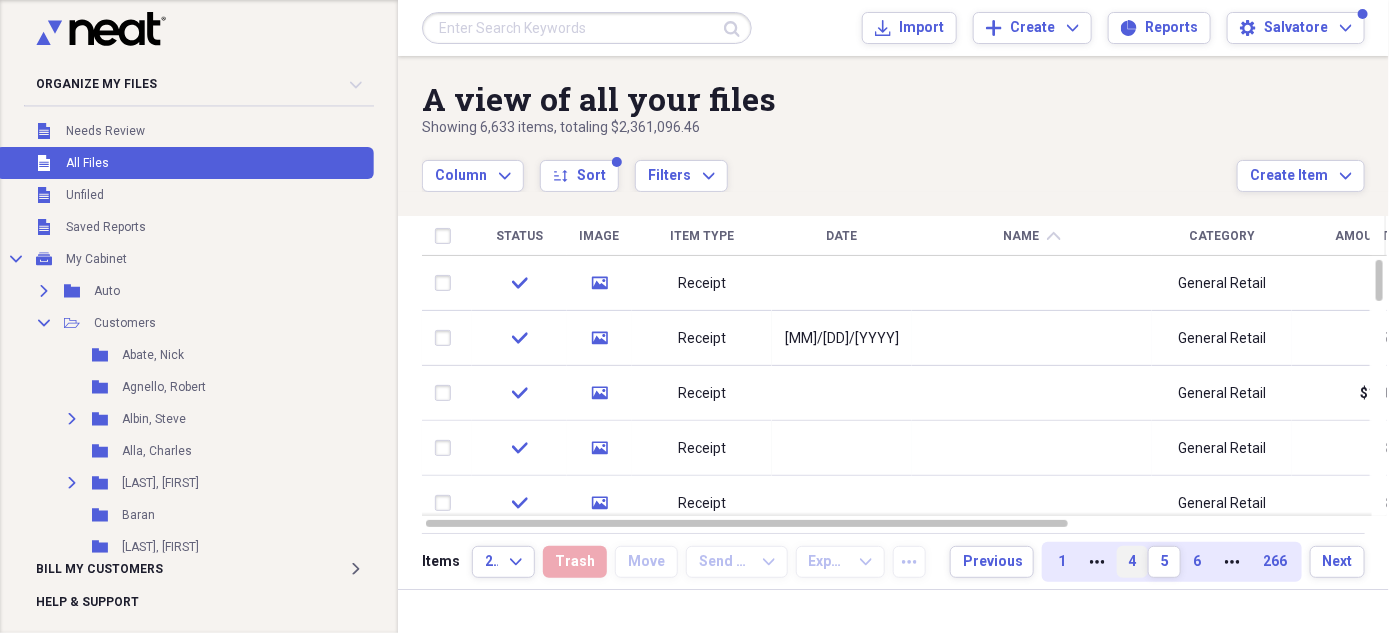 click on "4" at bounding box center (1132, 562) 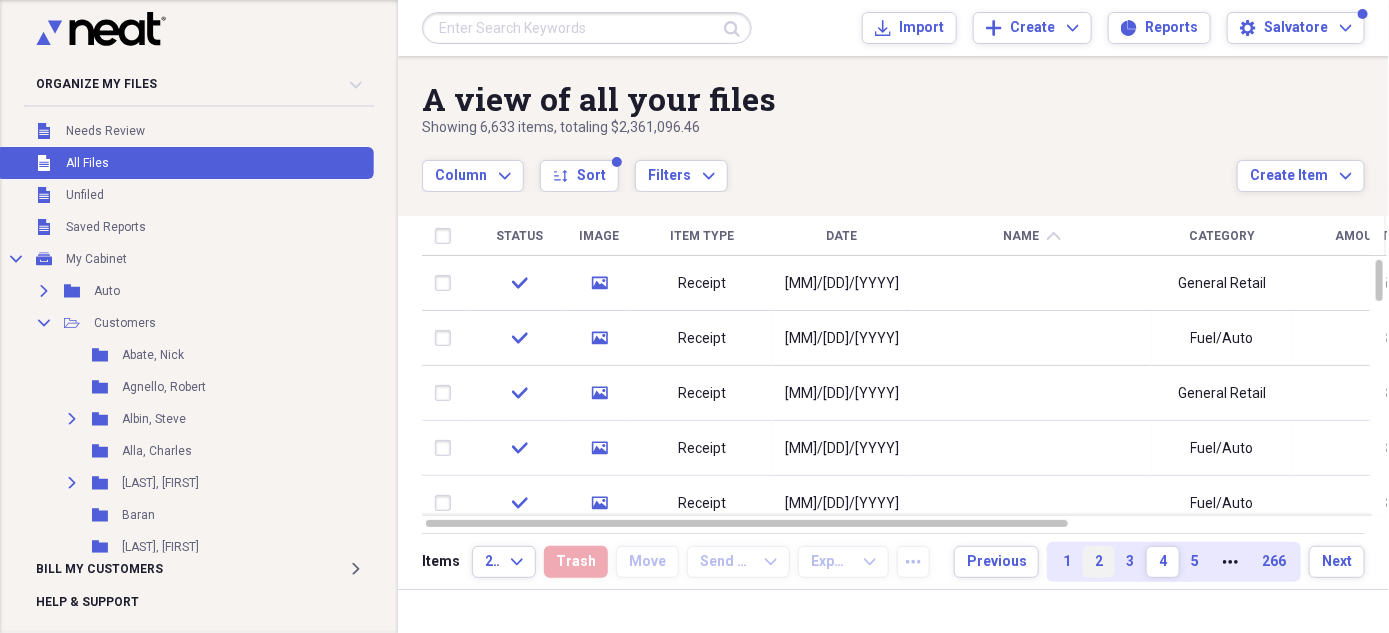 click on "2" at bounding box center (1099, 562) 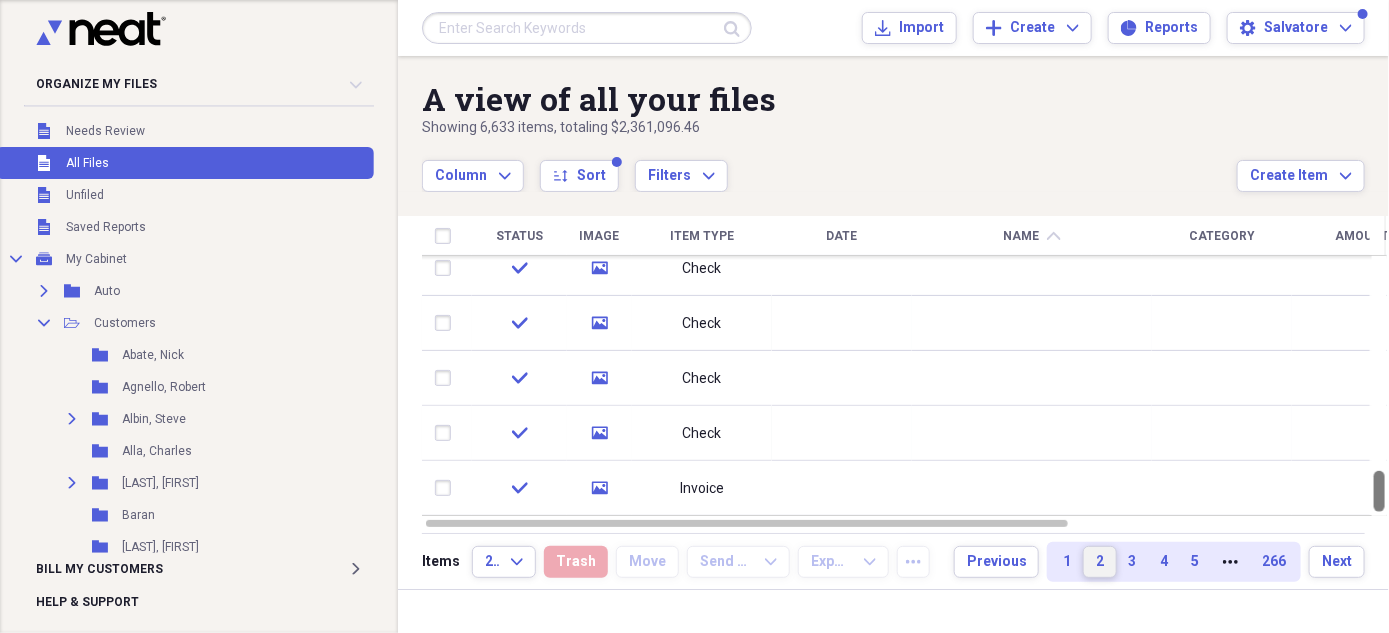 drag, startPoint x: 1377, startPoint y: 288, endPoint x: 1396, endPoint y: 528, distance: 240.75092 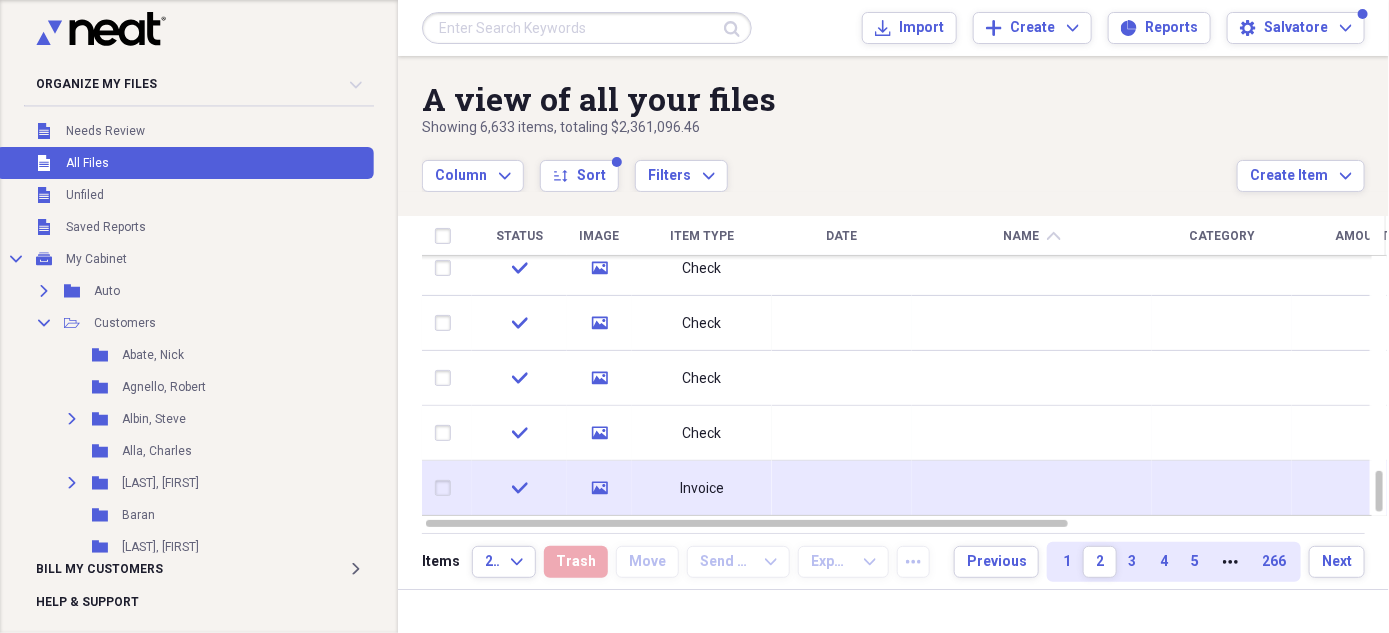 click on "Invoice" at bounding box center (702, 489) 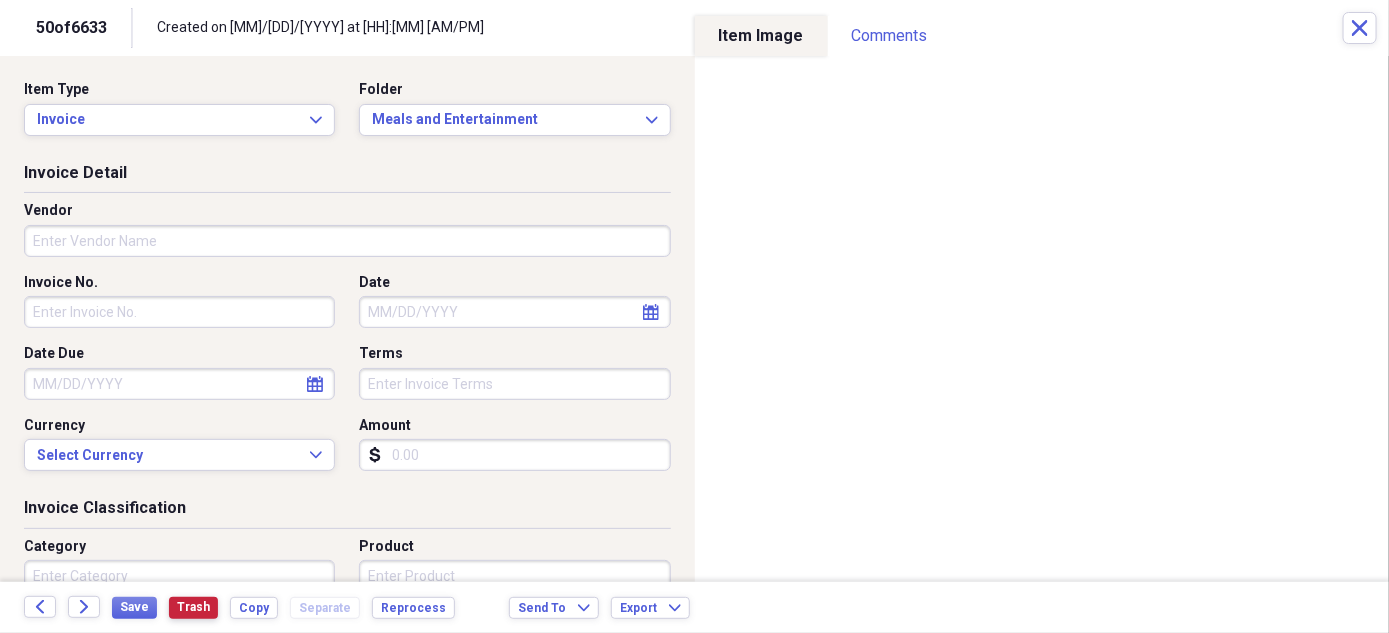 click on "Trash" at bounding box center [193, 607] 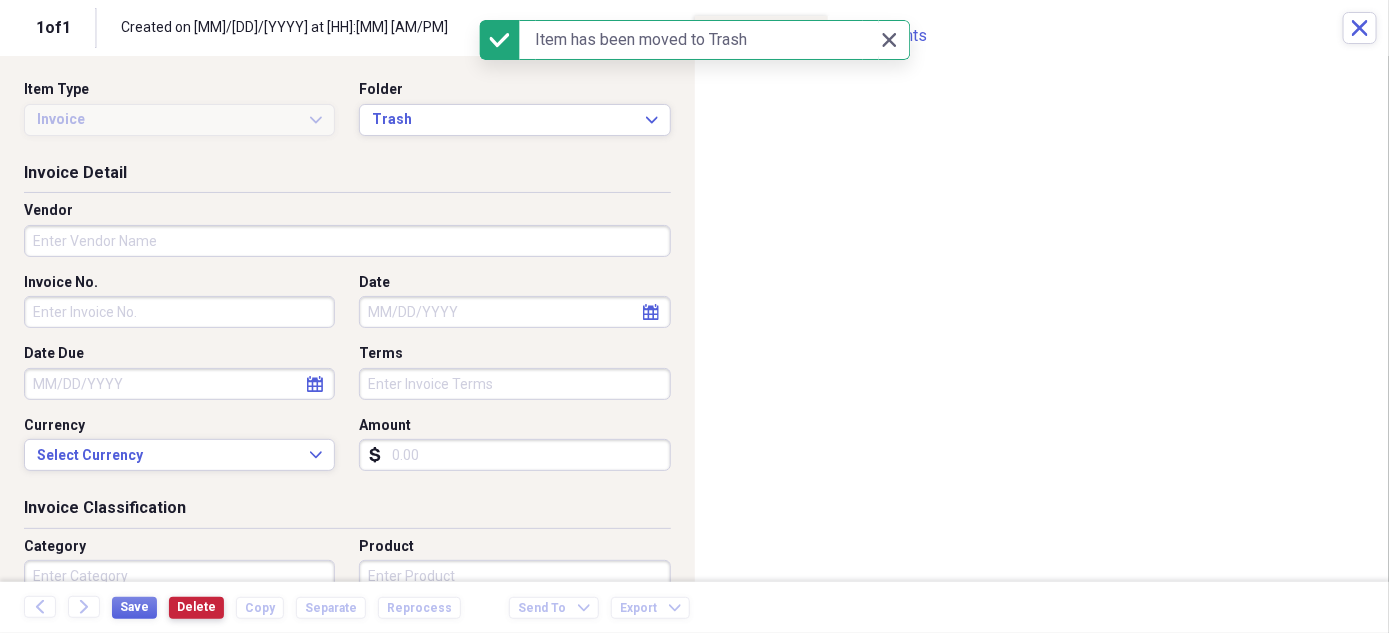 click on "Delete" at bounding box center [196, 607] 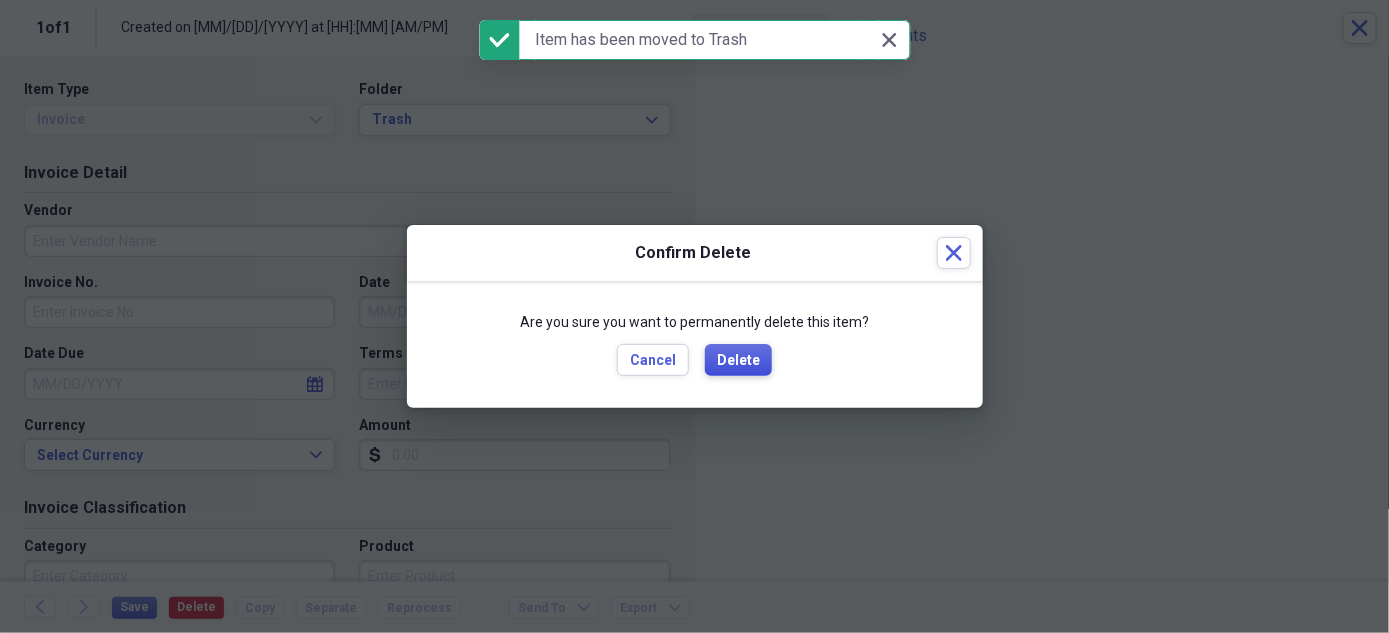 click on "Delete" at bounding box center (738, 361) 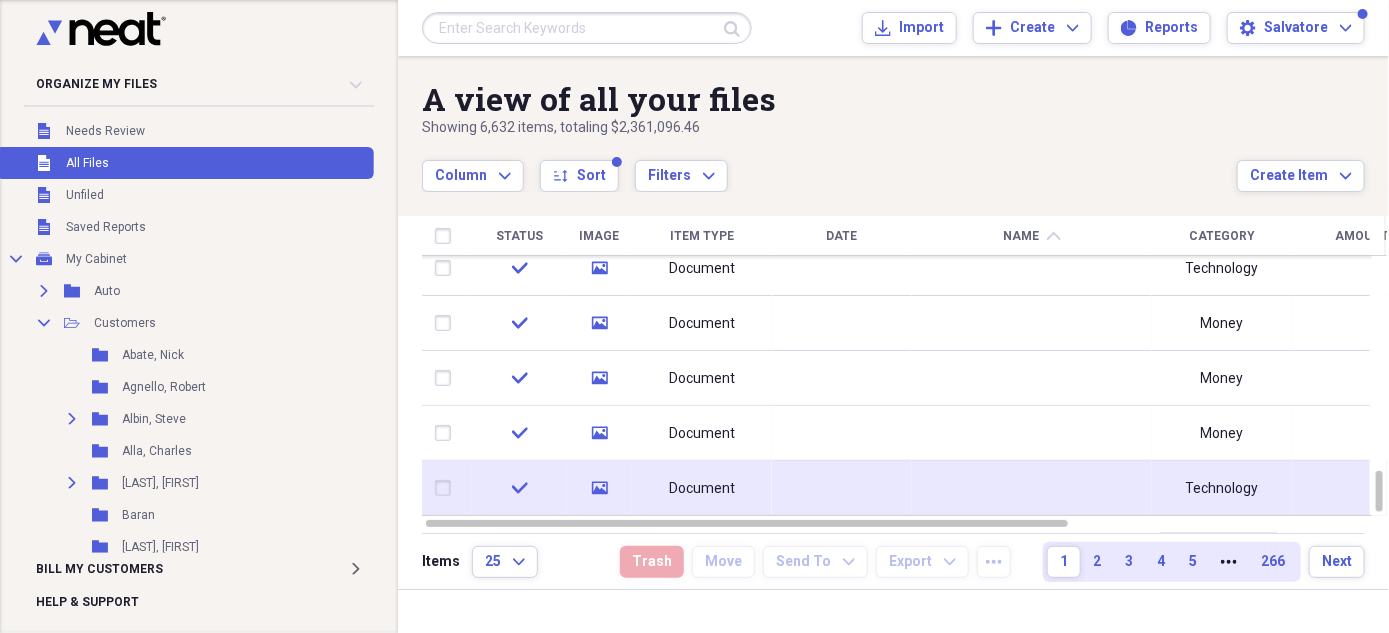 click on "Document" at bounding box center (702, 489) 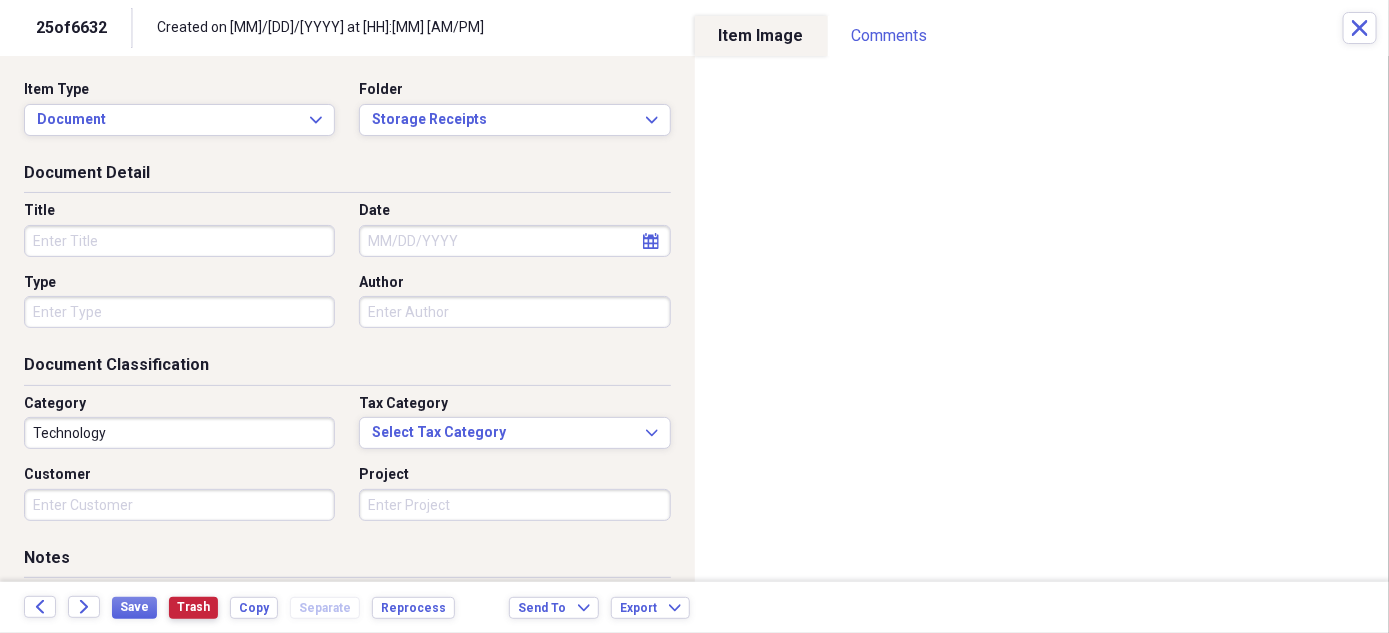 click on "Trash" at bounding box center (193, 607) 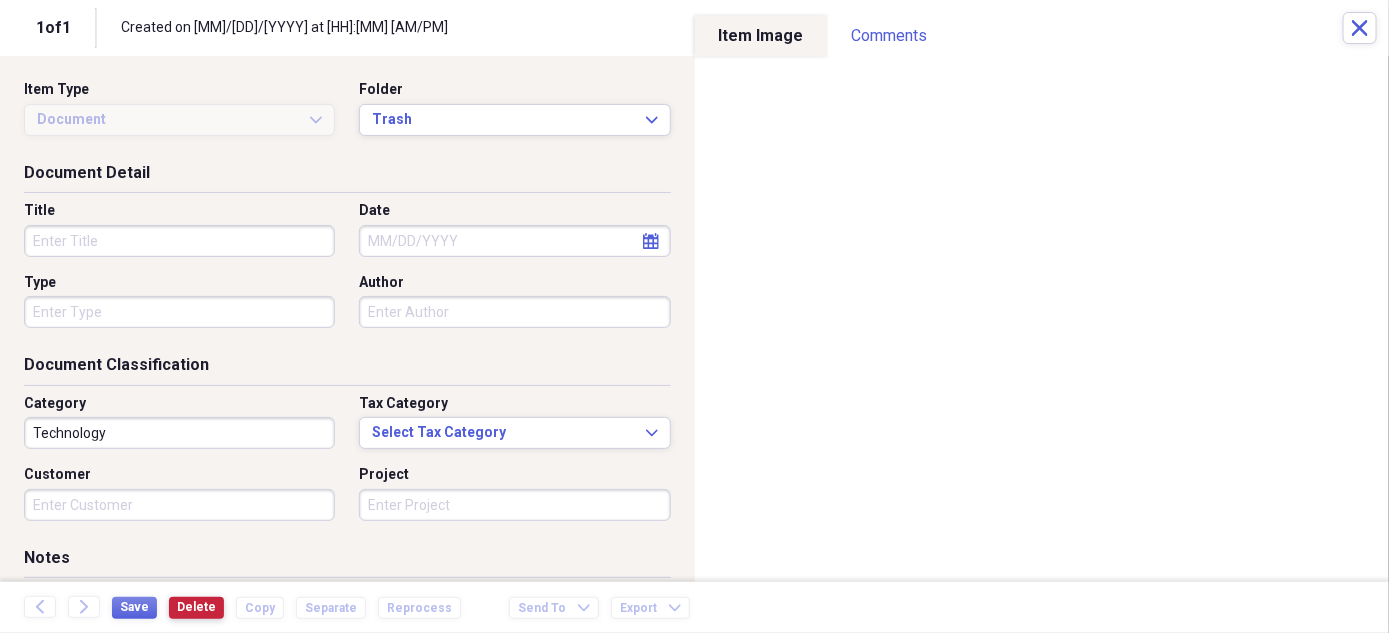 click on "Delete" at bounding box center (196, 607) 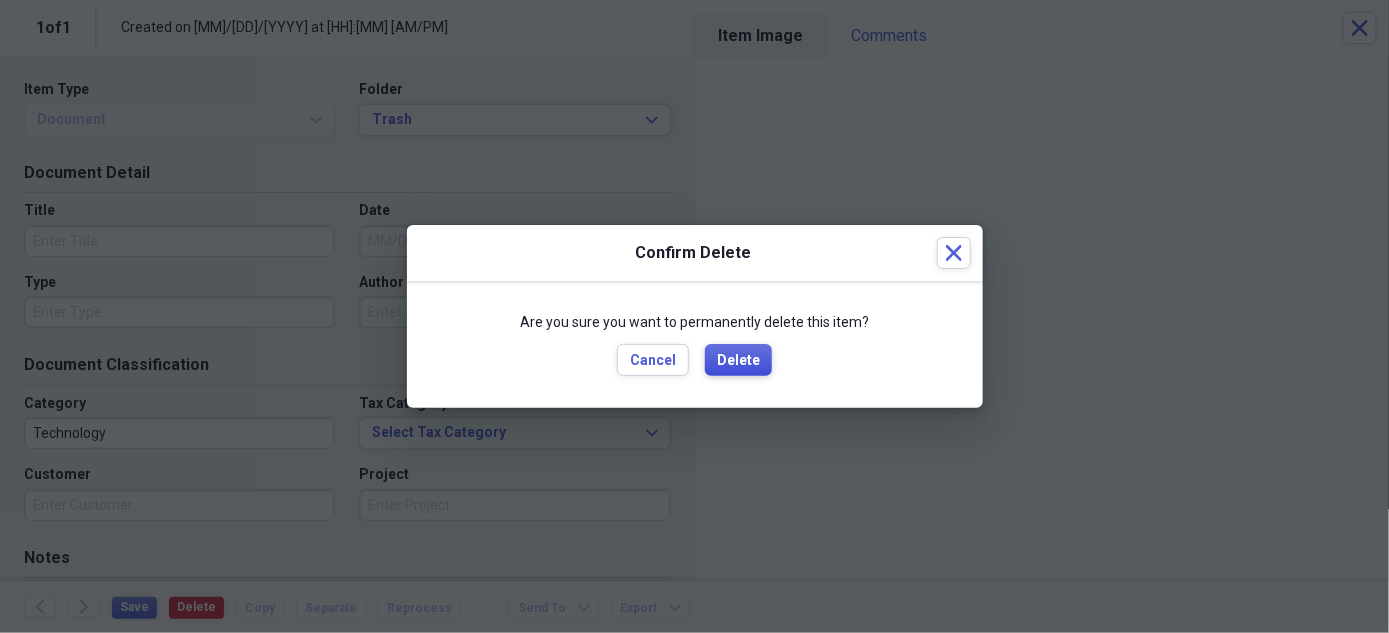 click on "Delete" at bounding box center (738, 361) 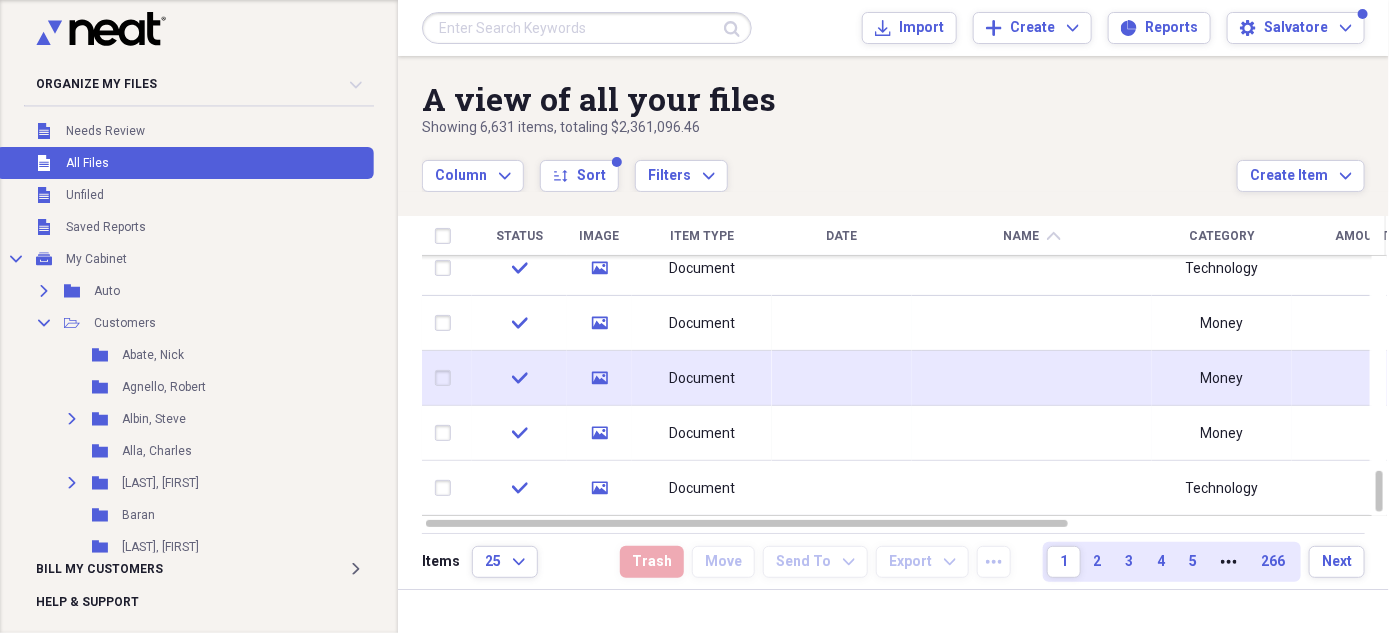 click on "Document" at bounding box center [702, 379] 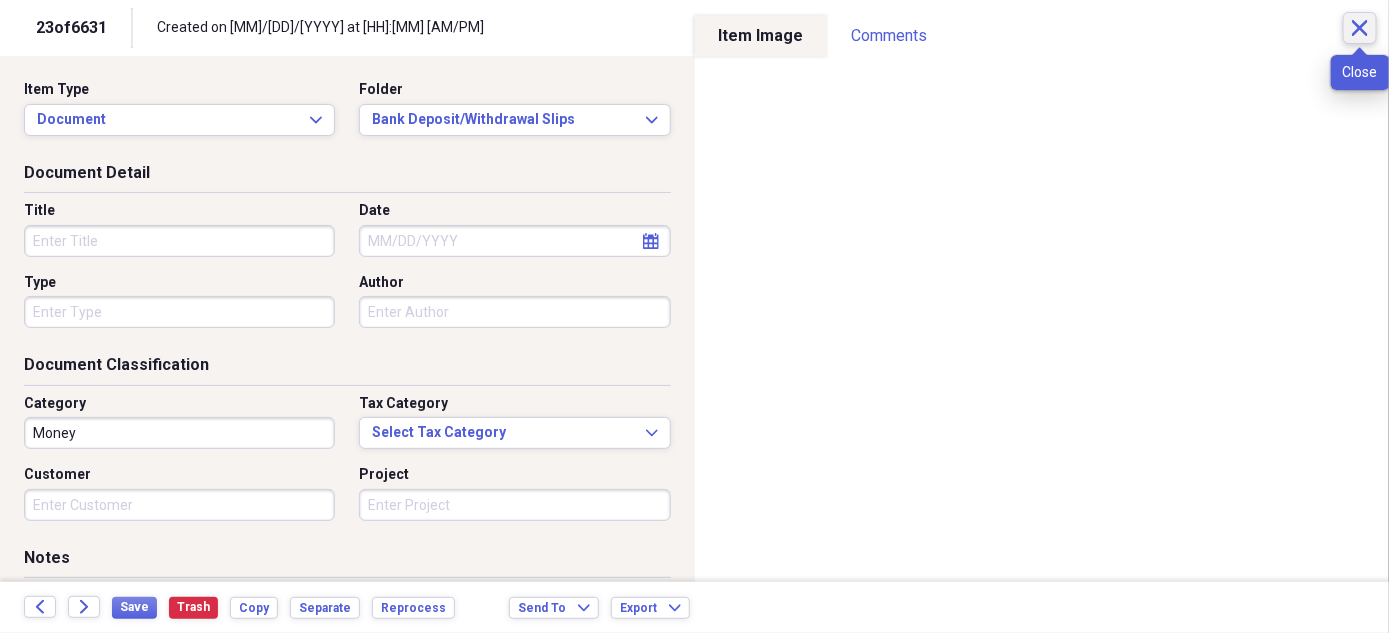 click 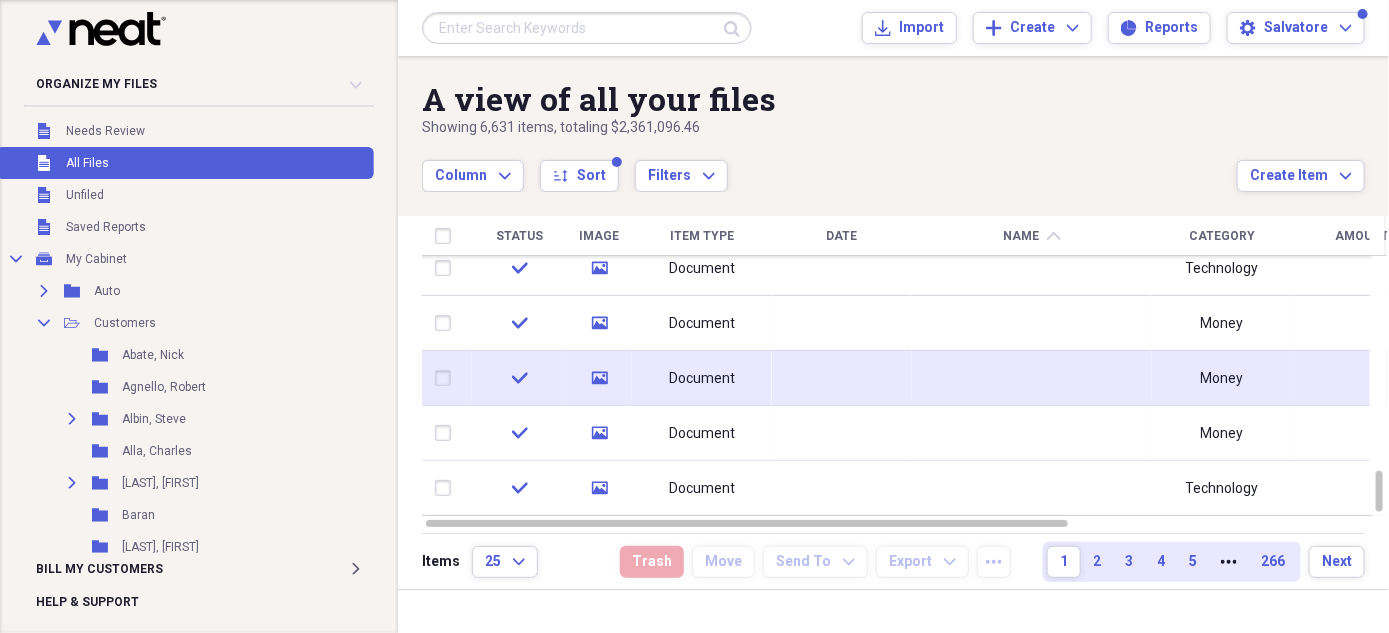 click on "Document" at bounding box center (702, 379) 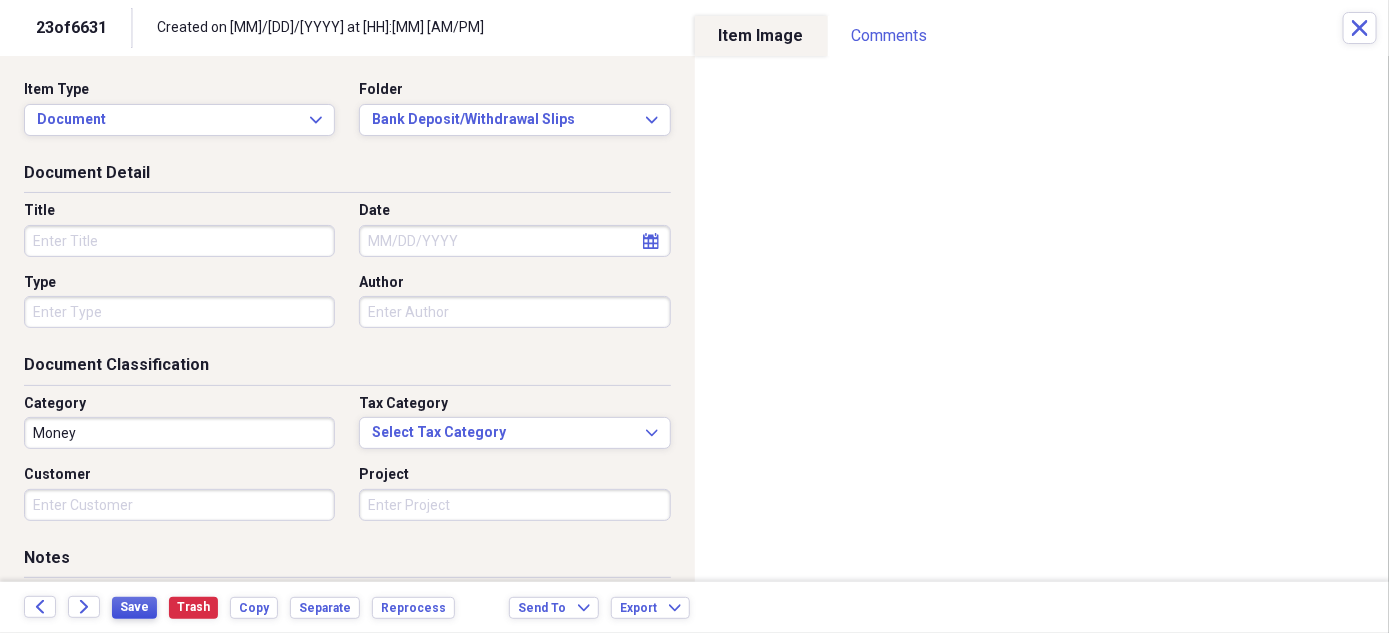 click on "Save" at bounding box center (134, 607) 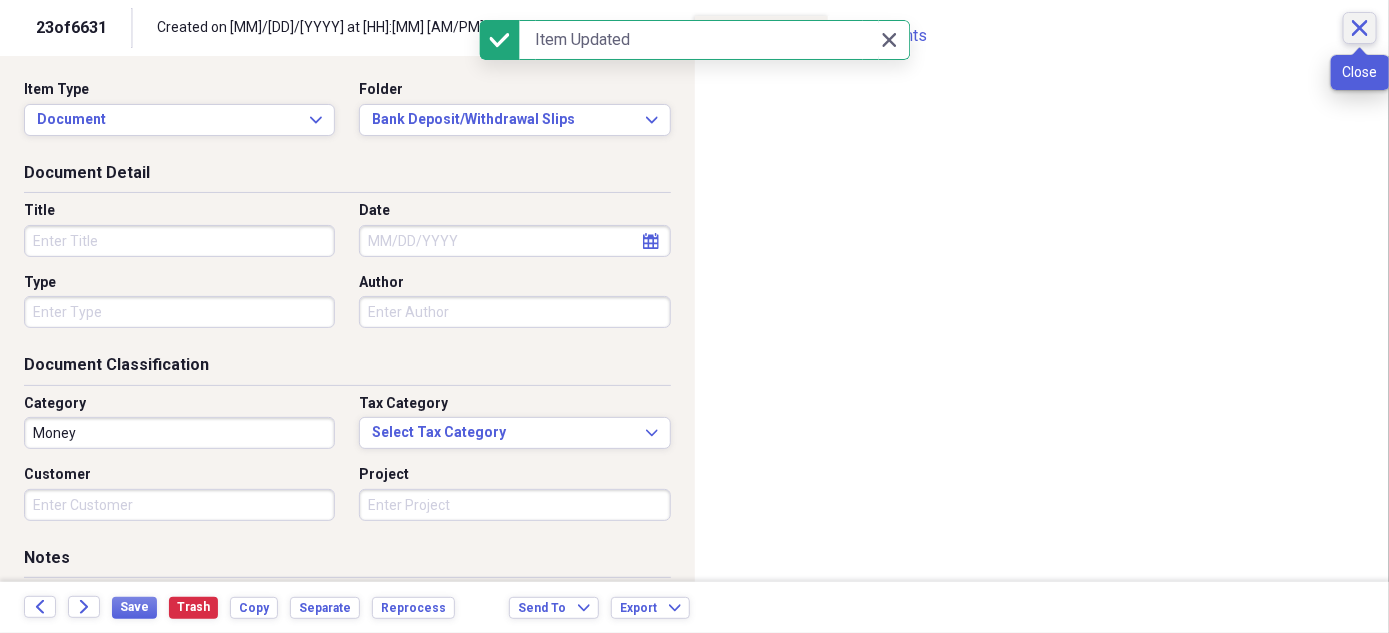 click 